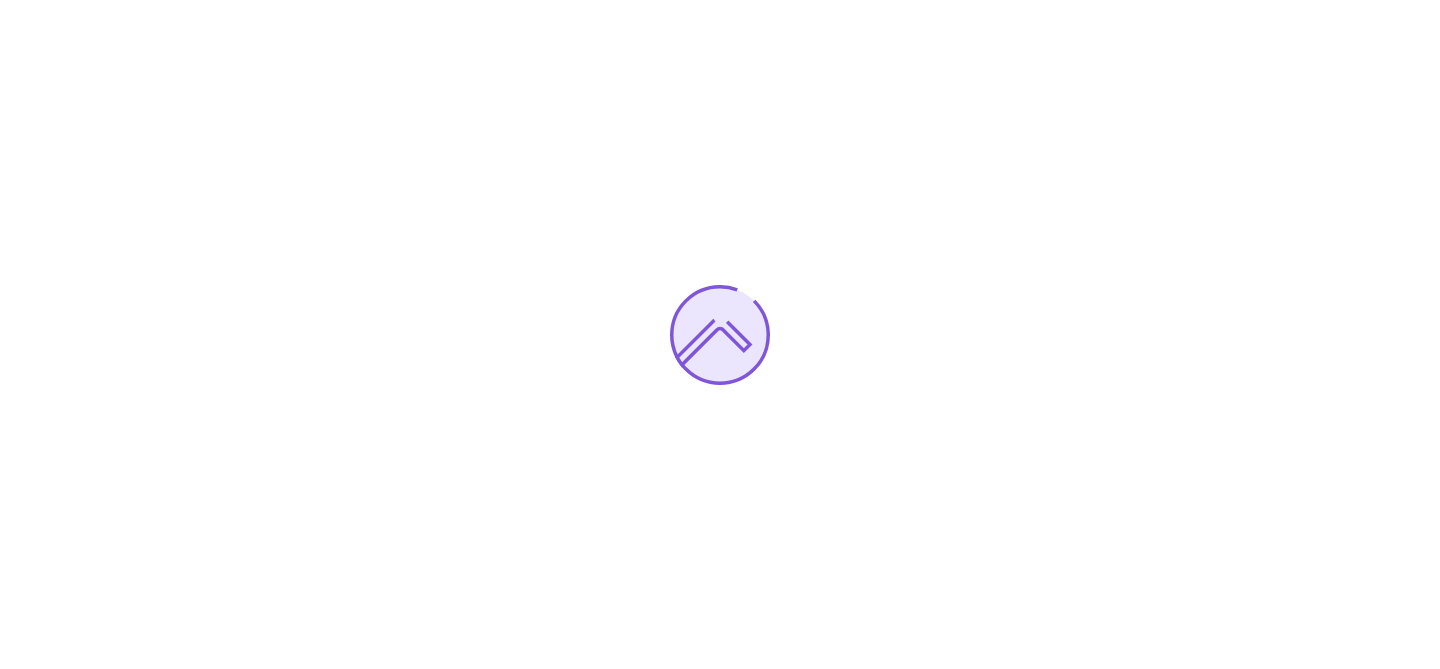 scroll, scrollTop: 0, scrollLeft: 0, axis: both 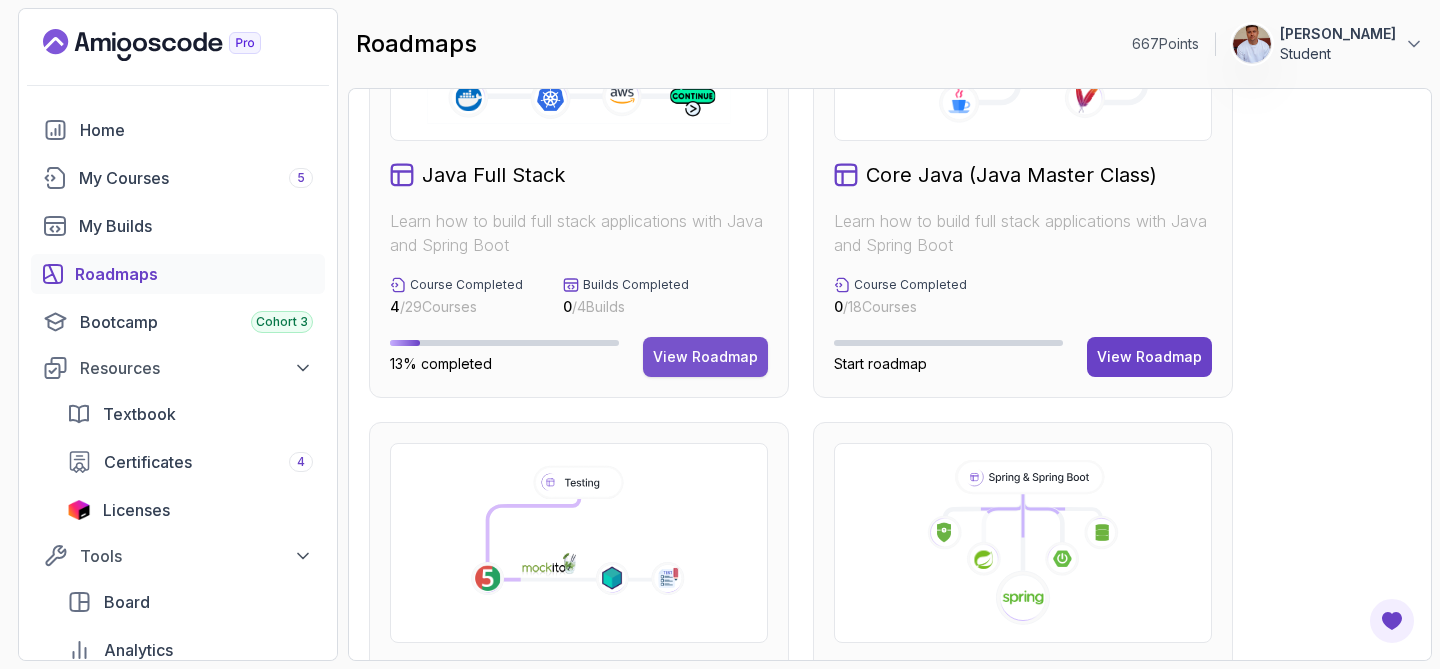 click on "View Roadmap" at bounding box center (705, 357) 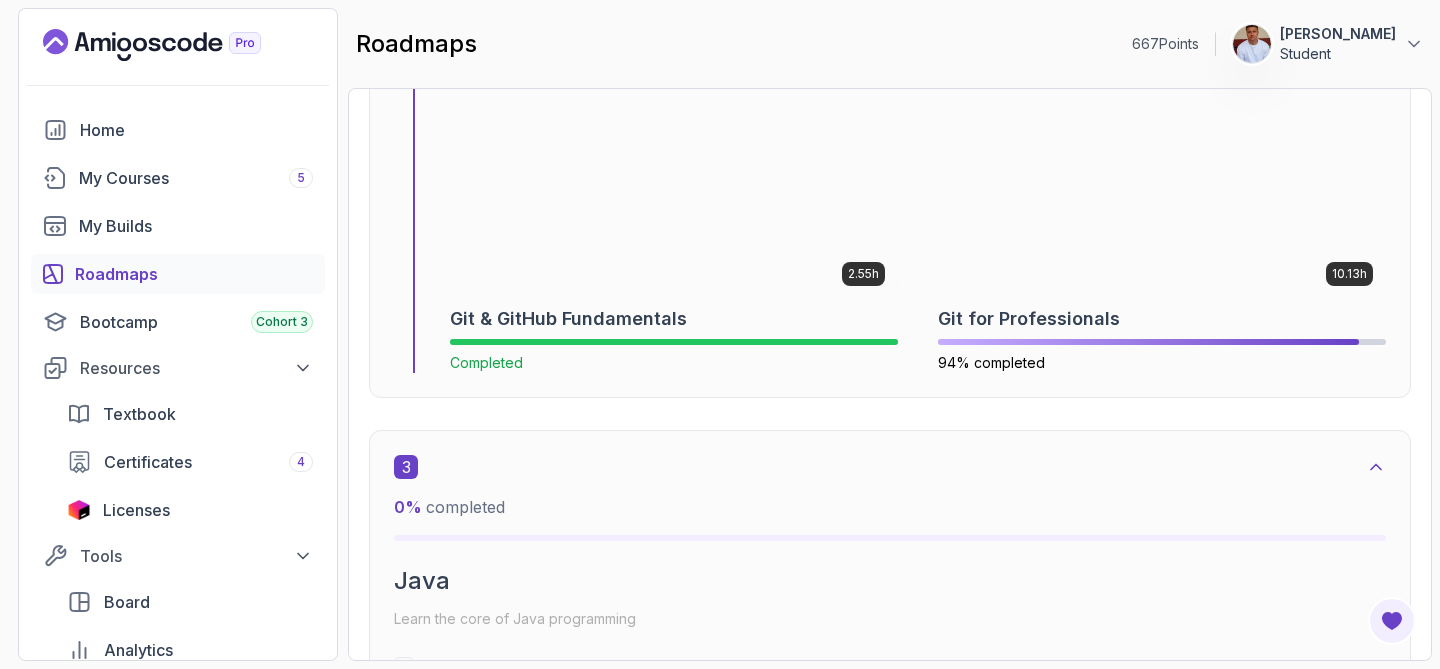 scroll, scrollTop: 2210, scrollLeft: 0, axis: vertical 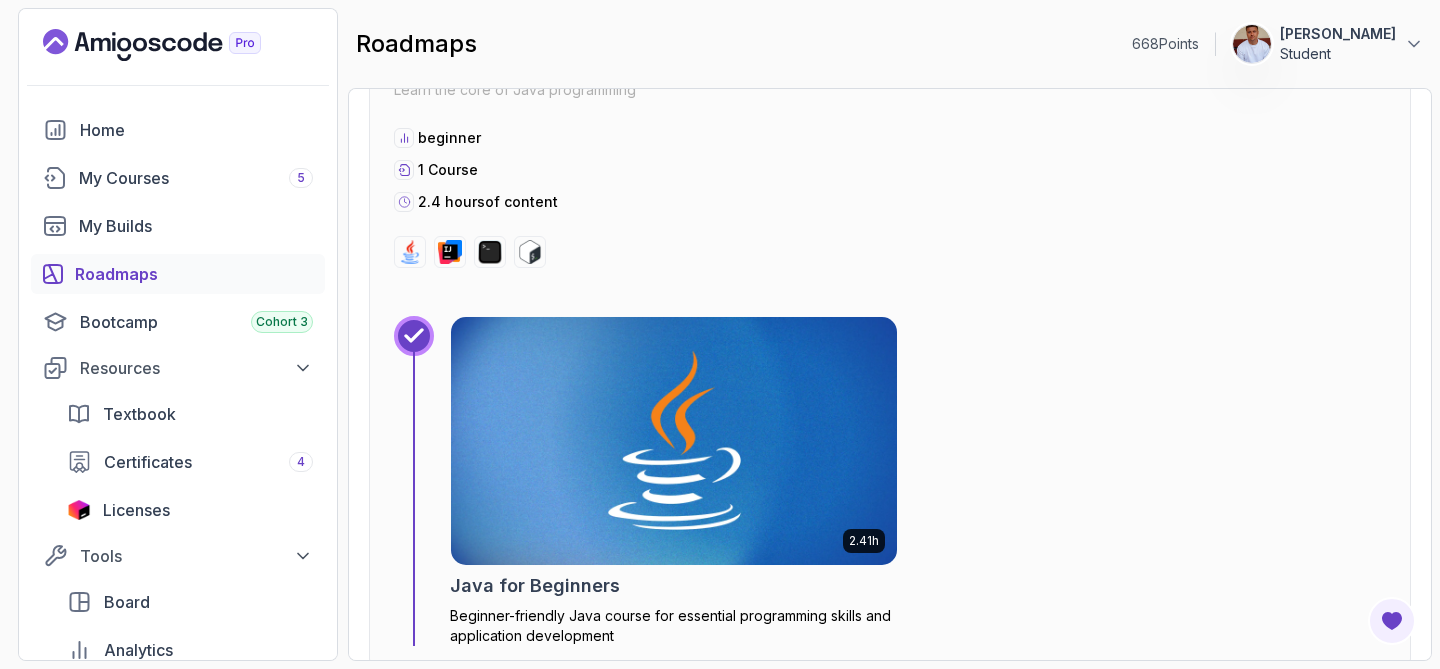 click at bounding box center (674, 441) 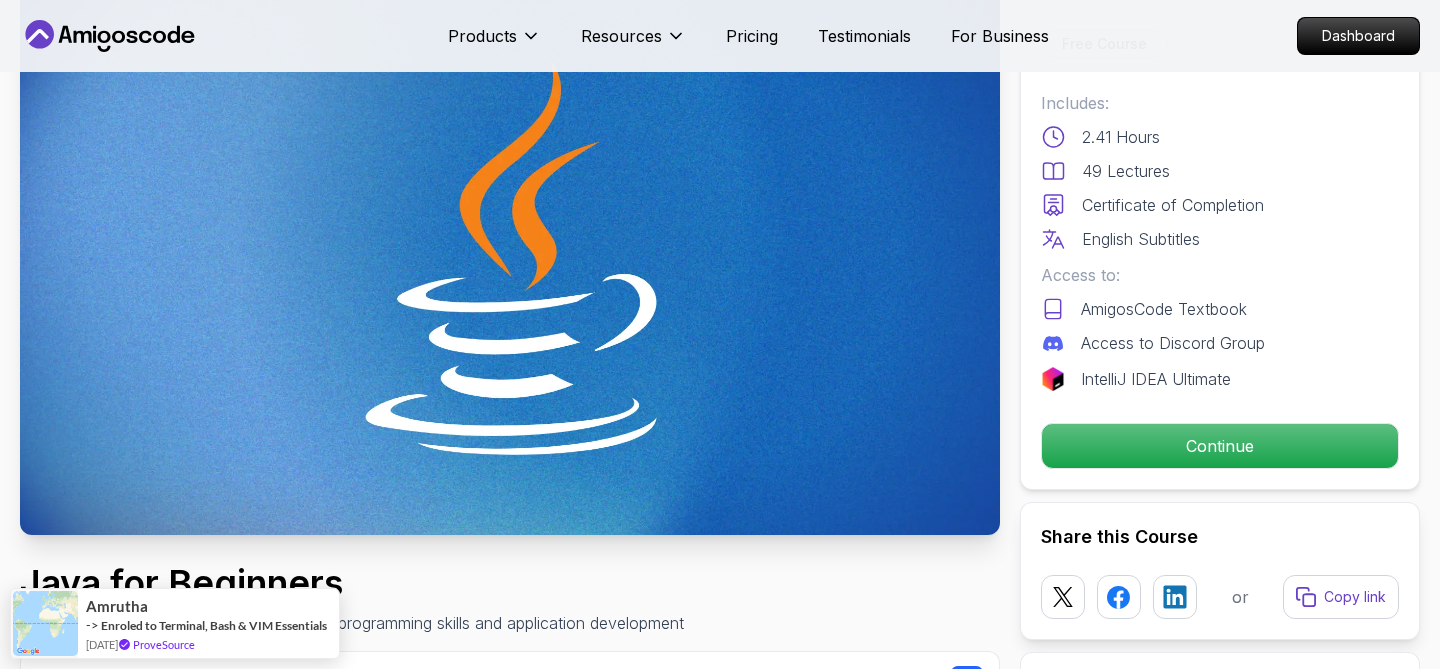 scroll, scrollTop: 137, scrollLeft: 0, axis: vertical 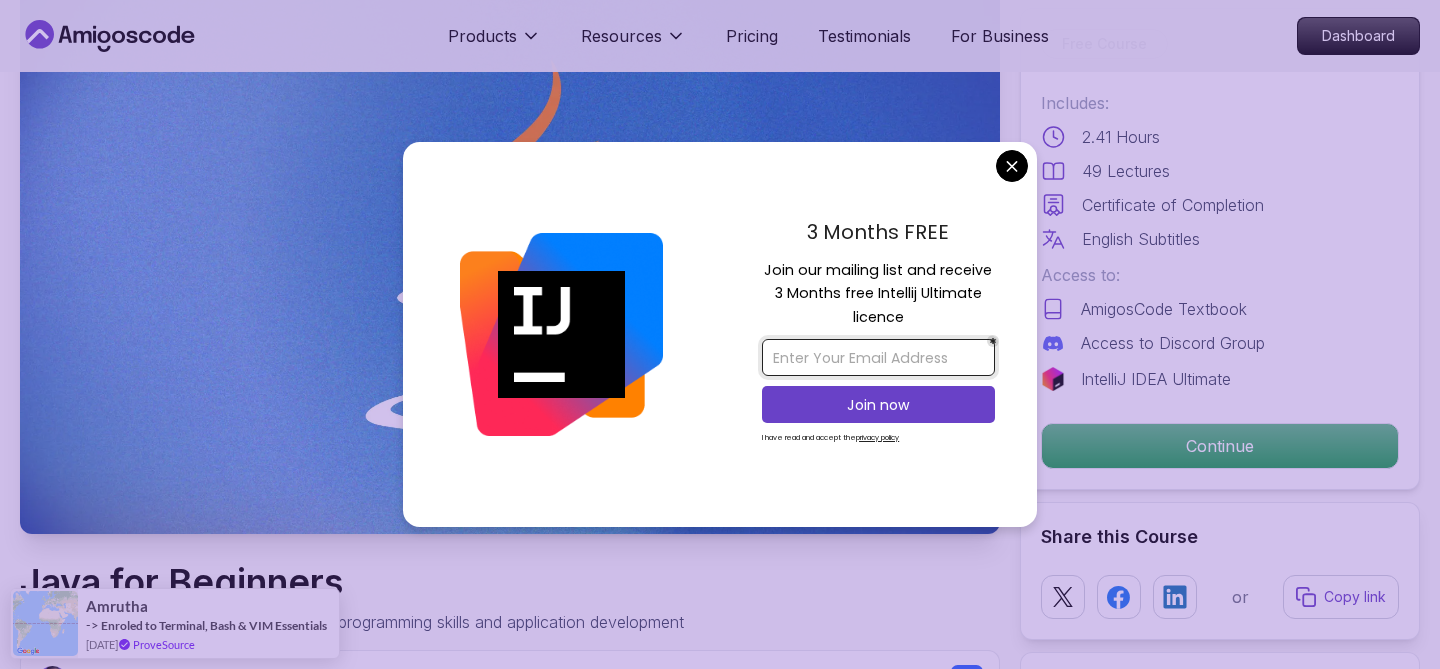 click at bounding box center (878, 357) 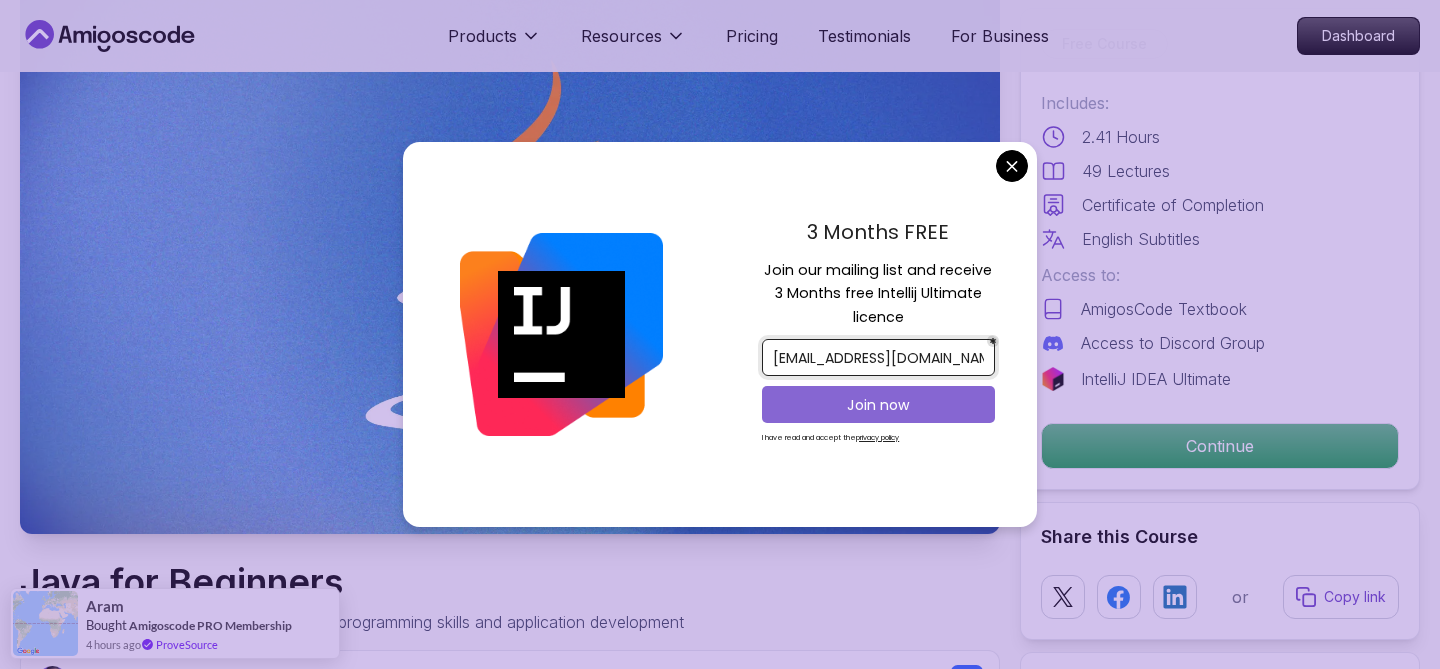 type on "oskidan8684@gmail.com" 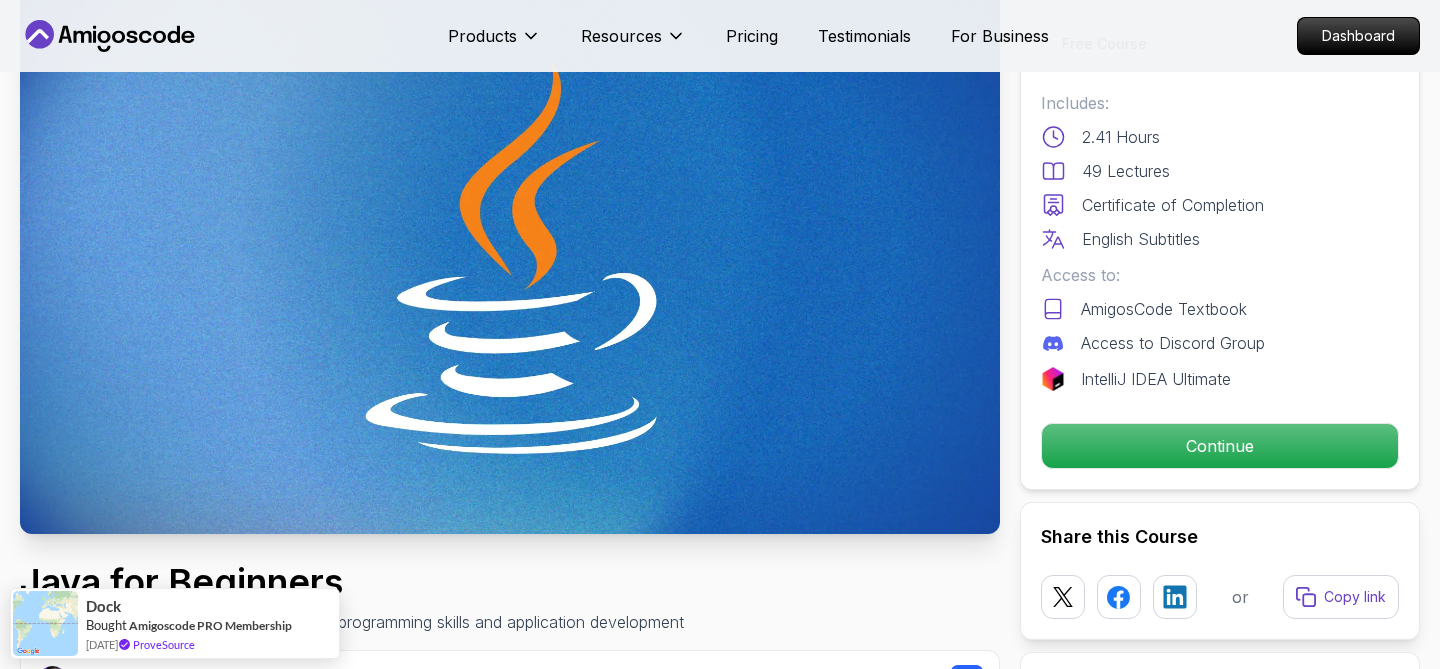 click on "Products Resources Pricing Testimonials For Business Dashboard Products Resources Pricing Testimonials For Business Dashboard Java for Beginners Beginner-friendly Java course for essential programming skills and application development Mama Samba Braima Djalo  /   Instructor Free Course Includes: 2.41 Hours 49 Lectures Certificate of Completion English Subtitles Access to: AmigosCode Textbook Access to Discord Group IntelliJ IDEA Ultimate Continue Share this Course or Copy link Got a Team of 5 or More? With one subscription, give your entire team access to all courses and features. Check our Business Plan Mama Samba Braima Djalo  /   Instructor What you will learn java intellij terminal bash Java Usages - Learn the various applications and use cases of Java in the real world. Compiled vs Interpreted, Static vs Dynamic Typing - Understand the differences between compiled and interpreted languages, and static vs dynamic typing. Java Version History - Explore the evolution of Java through its different versions." at bounding box center [720, 3927] 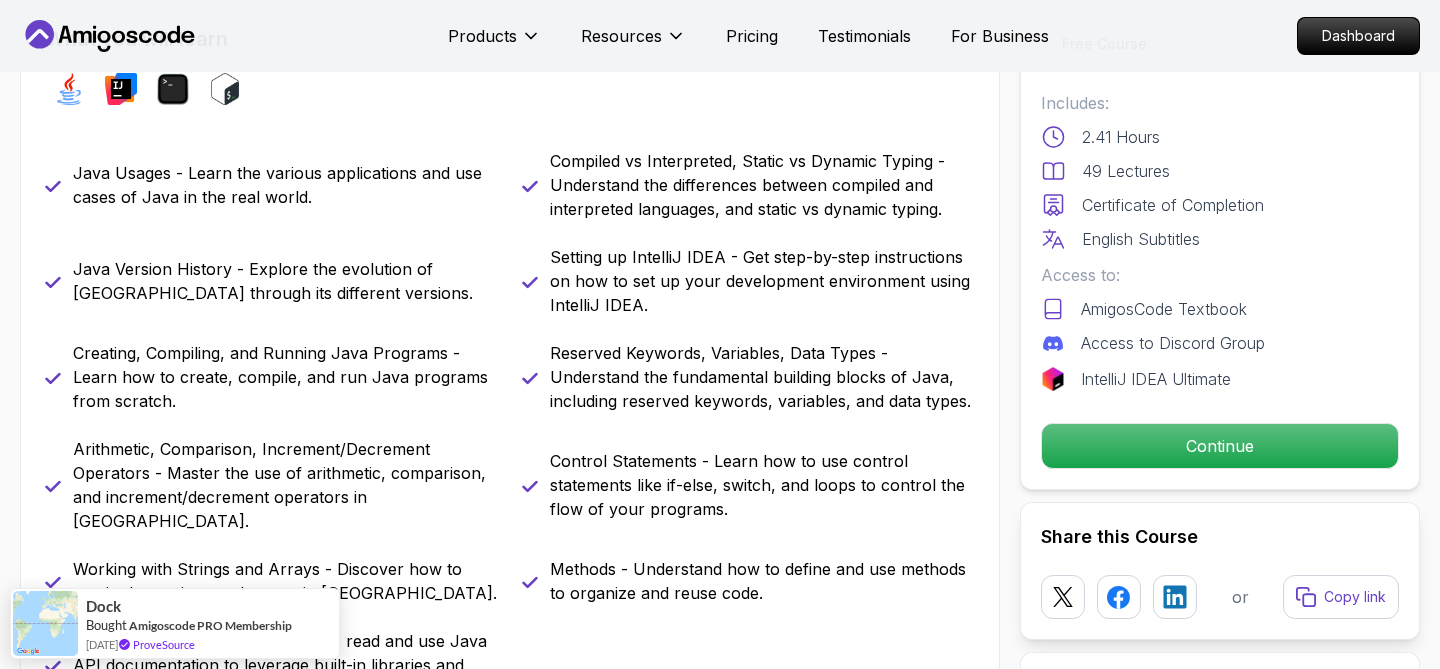 scroll, scrollTop: 500, scrollLeft: 0, axis: vertical 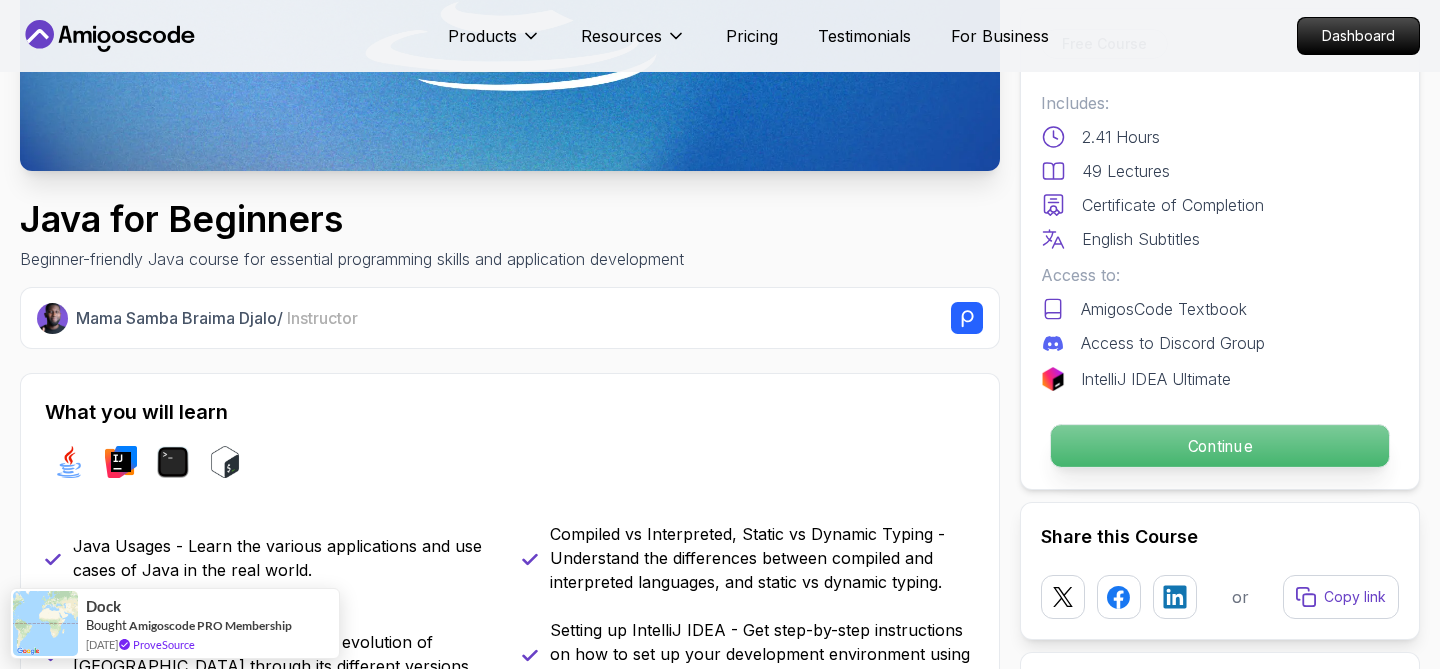 click on "Continue" at bounding box center [1220, 446] 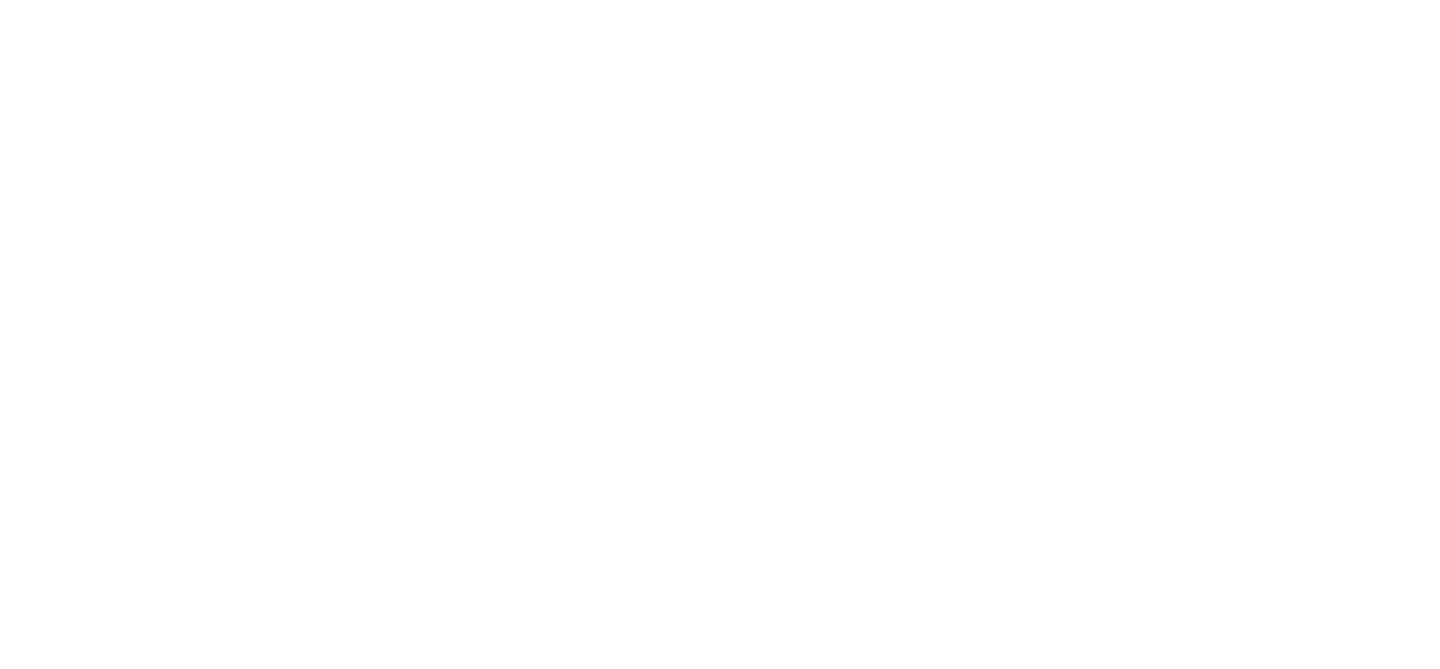 scroll, scrollTop: 0, scrollLeft: 0, axis: both 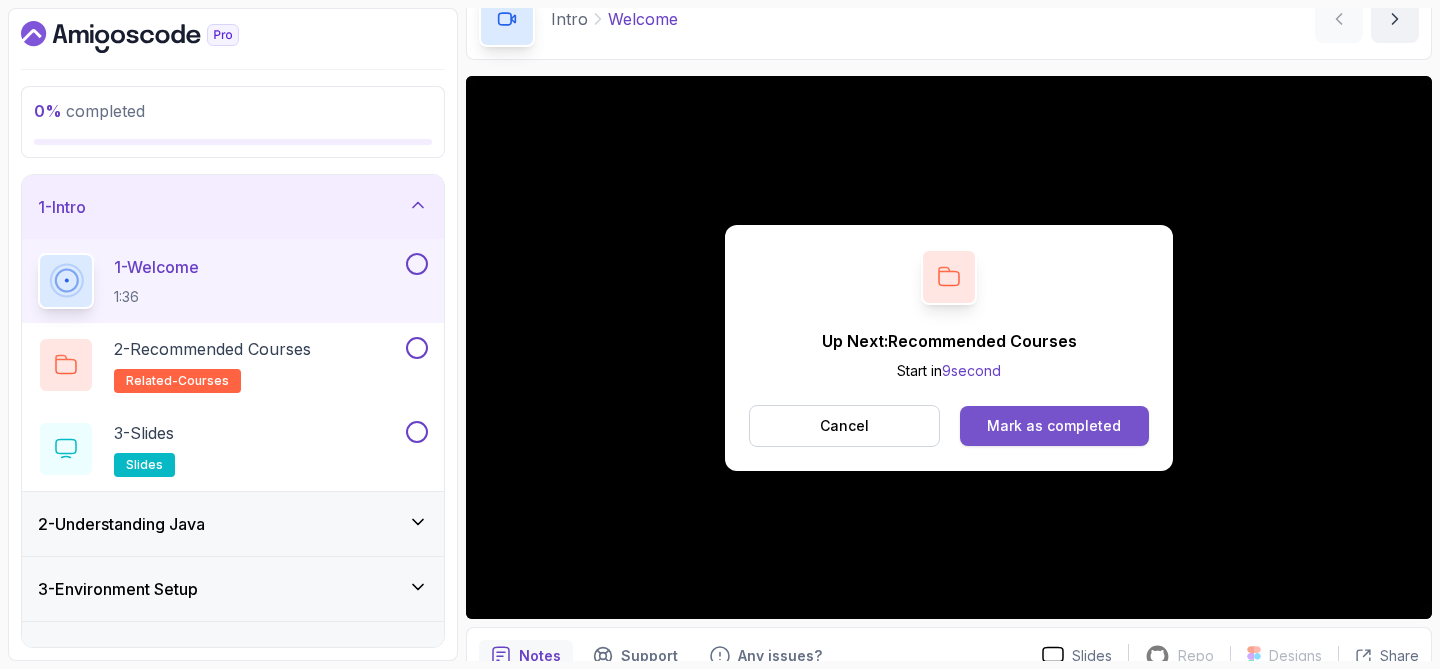 click on "Mark as completed" at bounding box center [1054, 426] 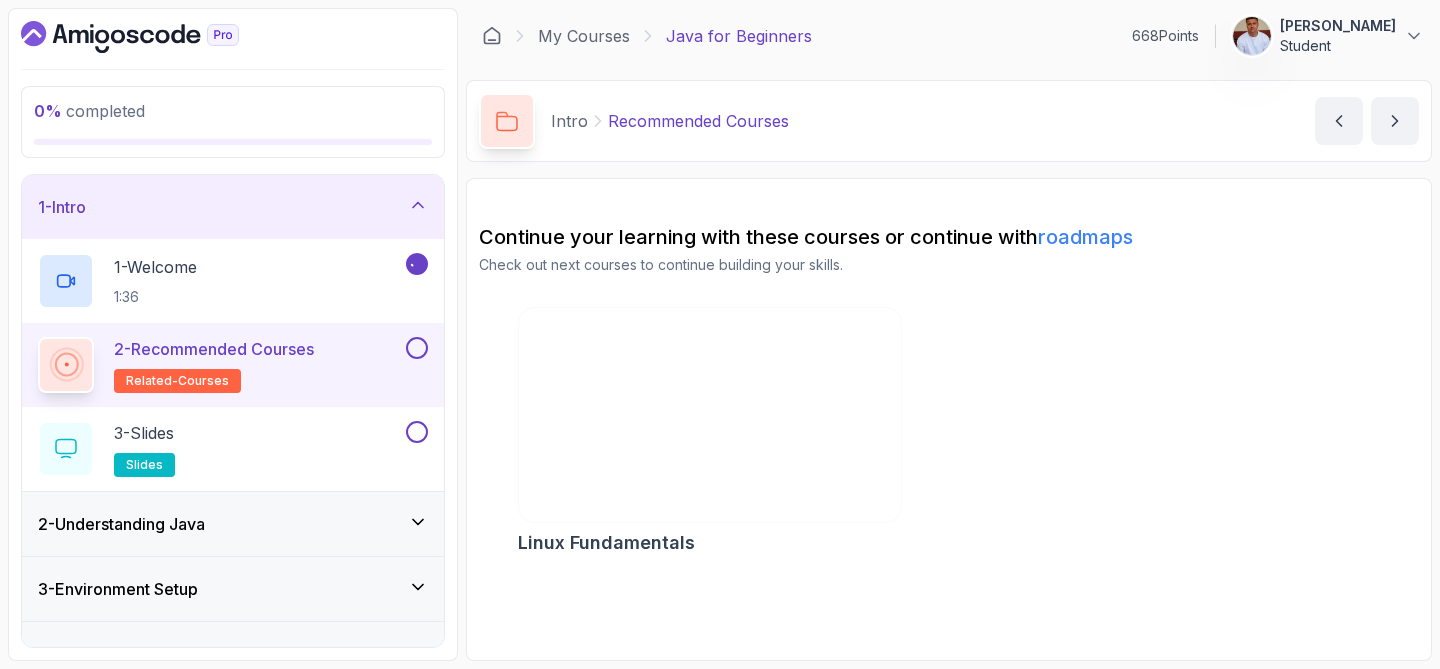 scroll, scrollTop: 0, scrollLeft: 0, axis: both 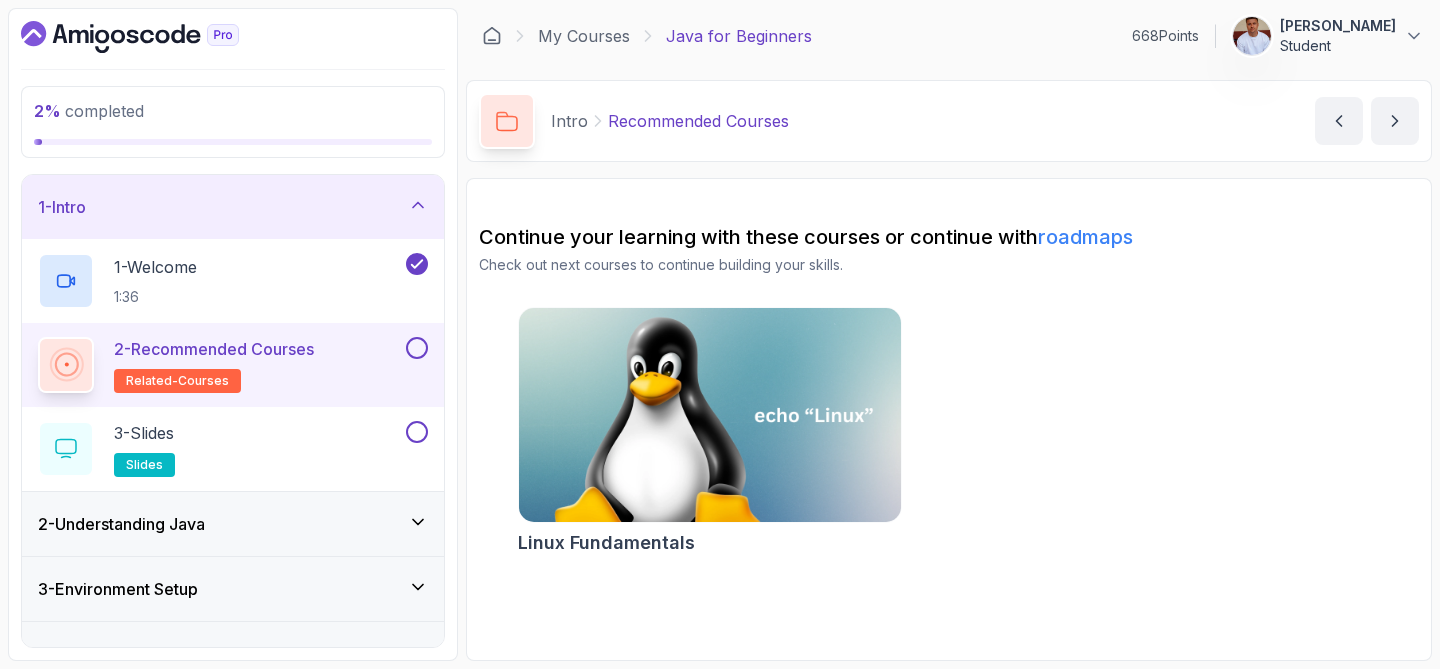 click at bounding box center (417, 348) 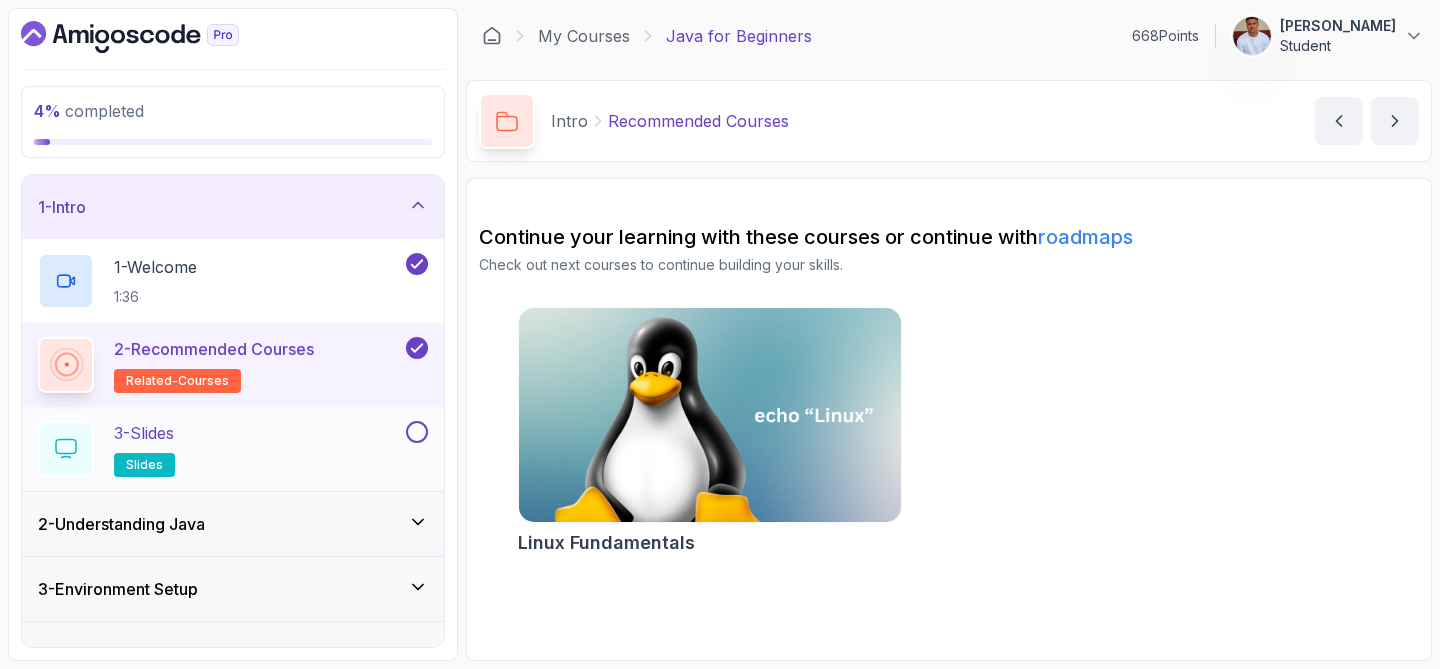 click on "3  -  Slides slides" at bounding box center (220, 449) 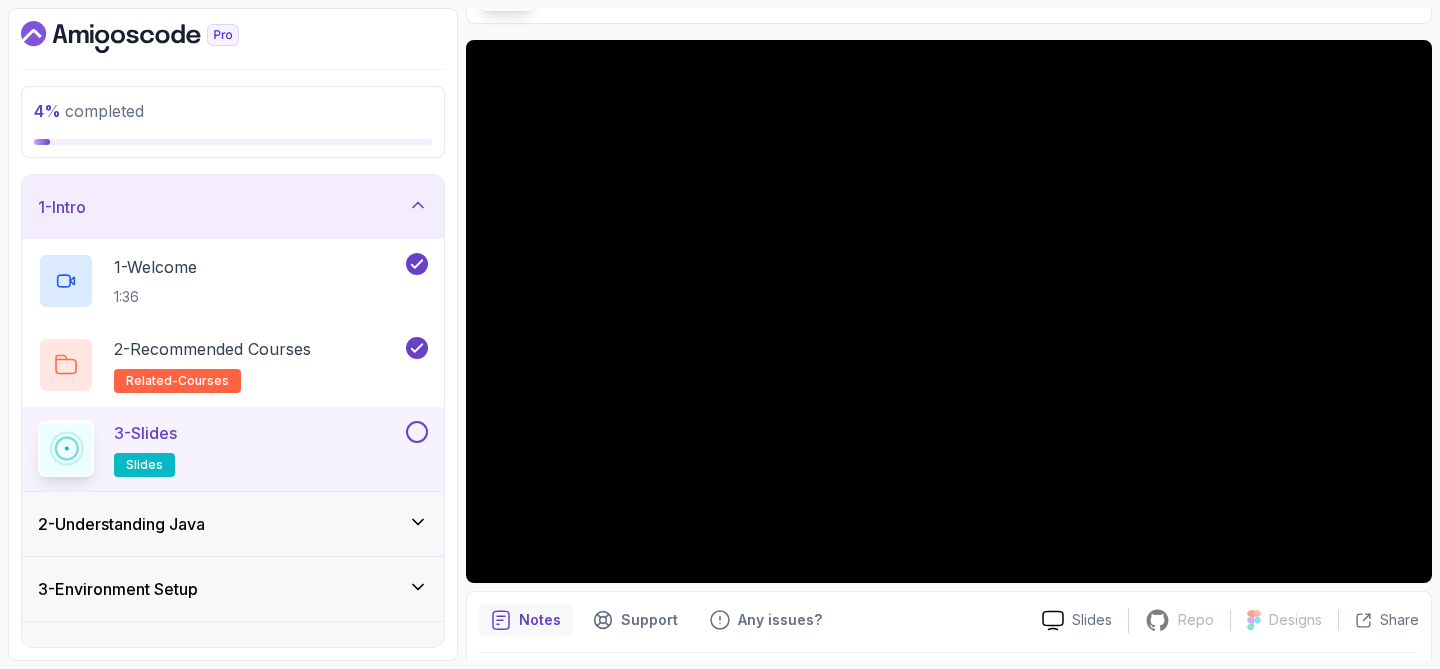 scroll, scrollTop: 158, scrollLeft: 0, axis: vertical 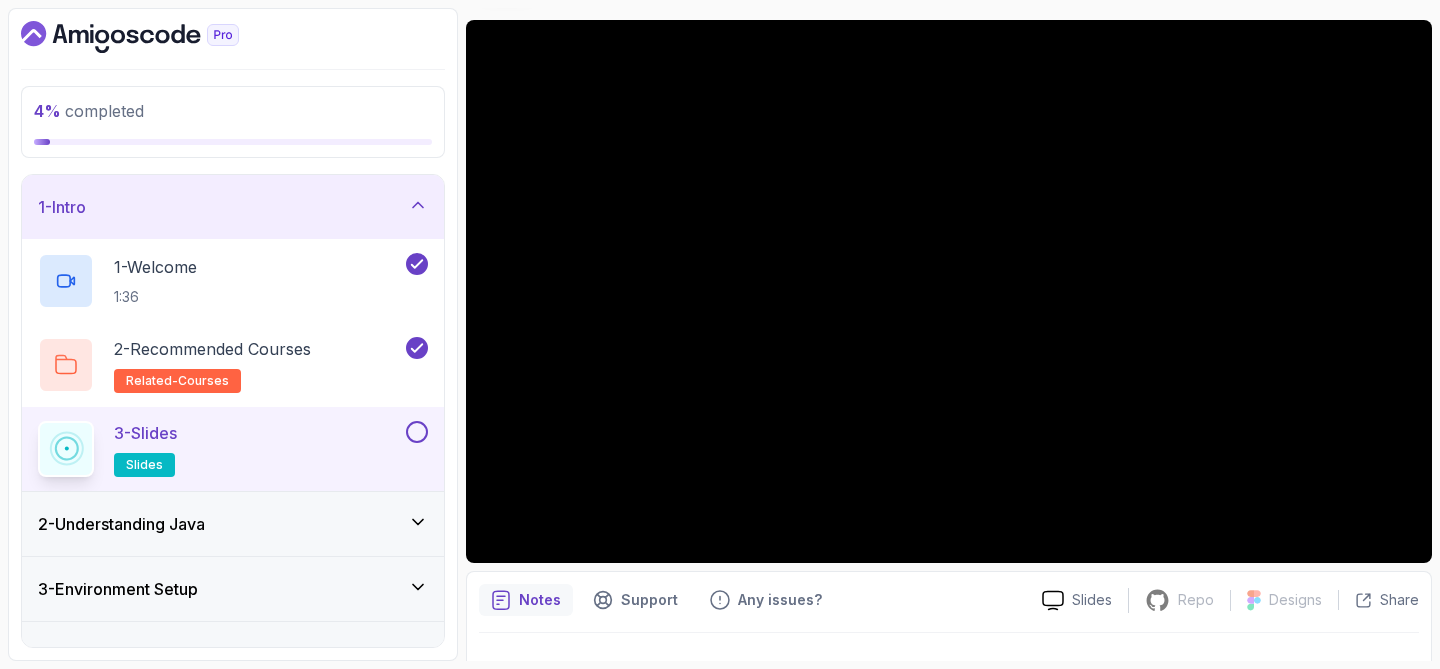 click at bounding box center (417, 432) 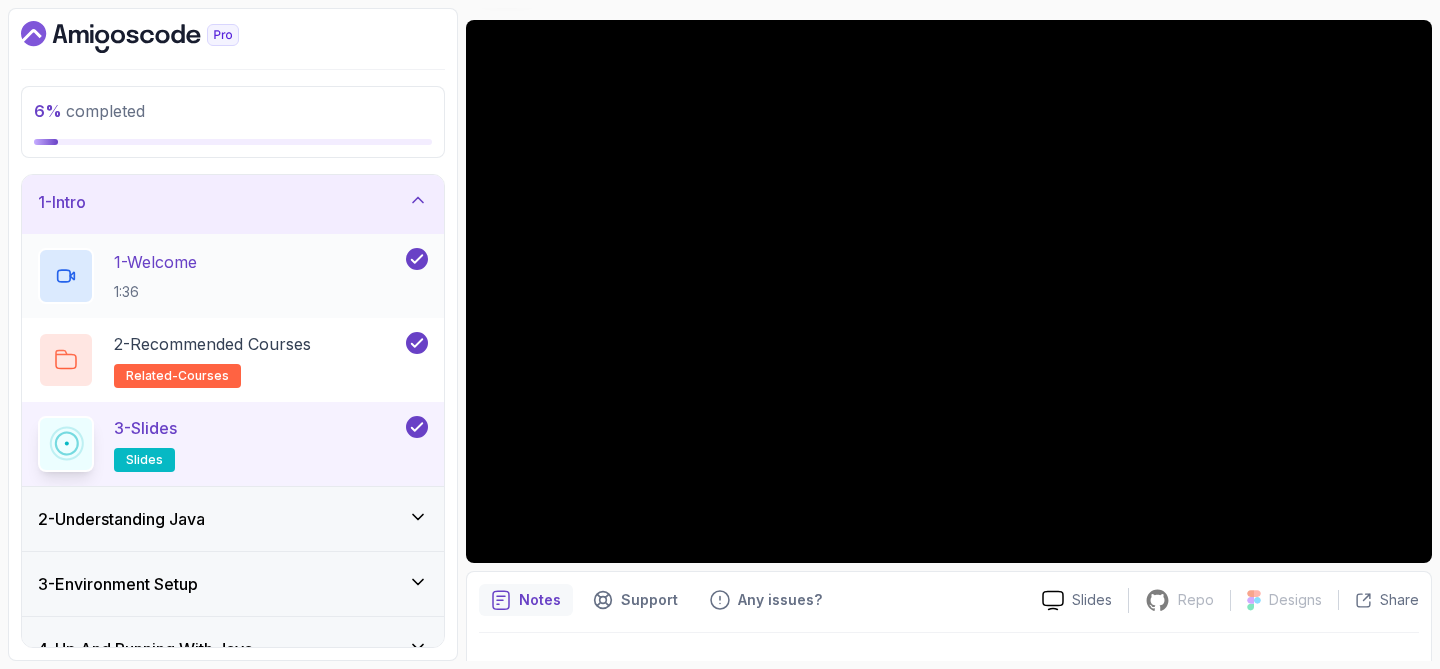 scroll, scrollTop: 0, scrollLeft: 0, axis: both 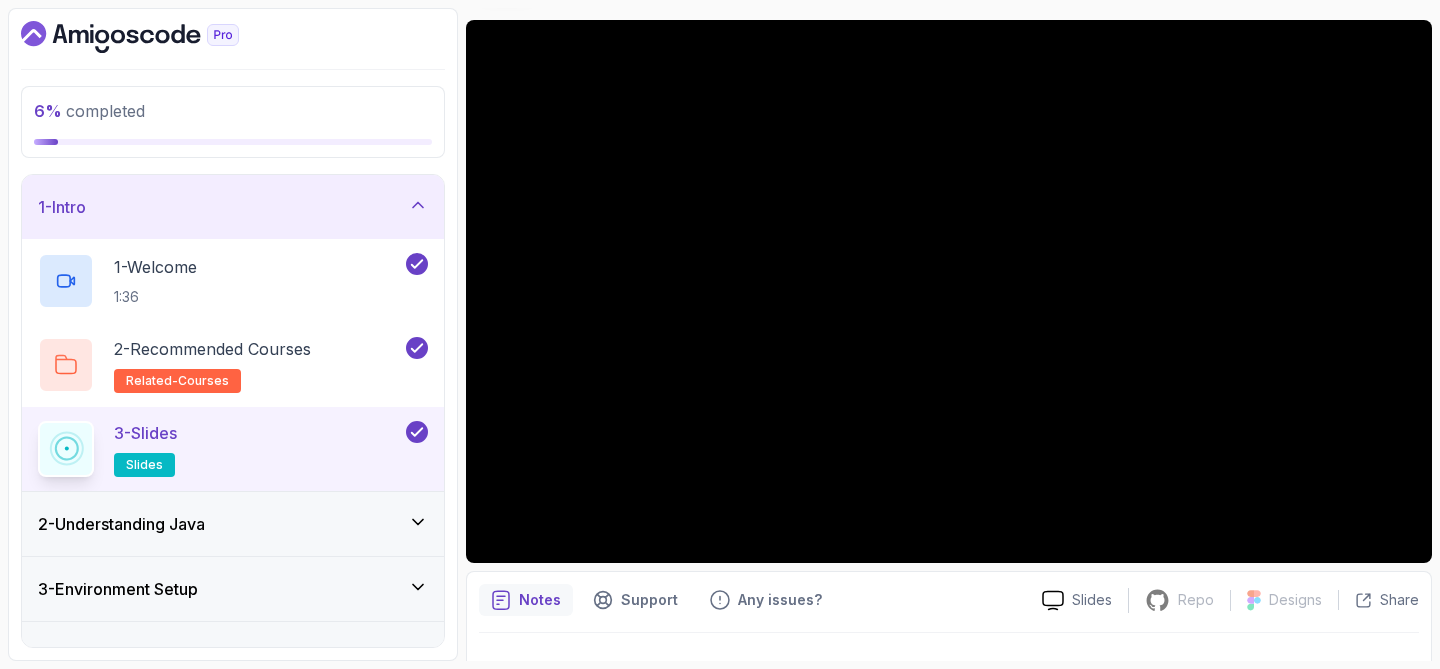 click on "1  -  Intro" at bounding box center [233, 207] 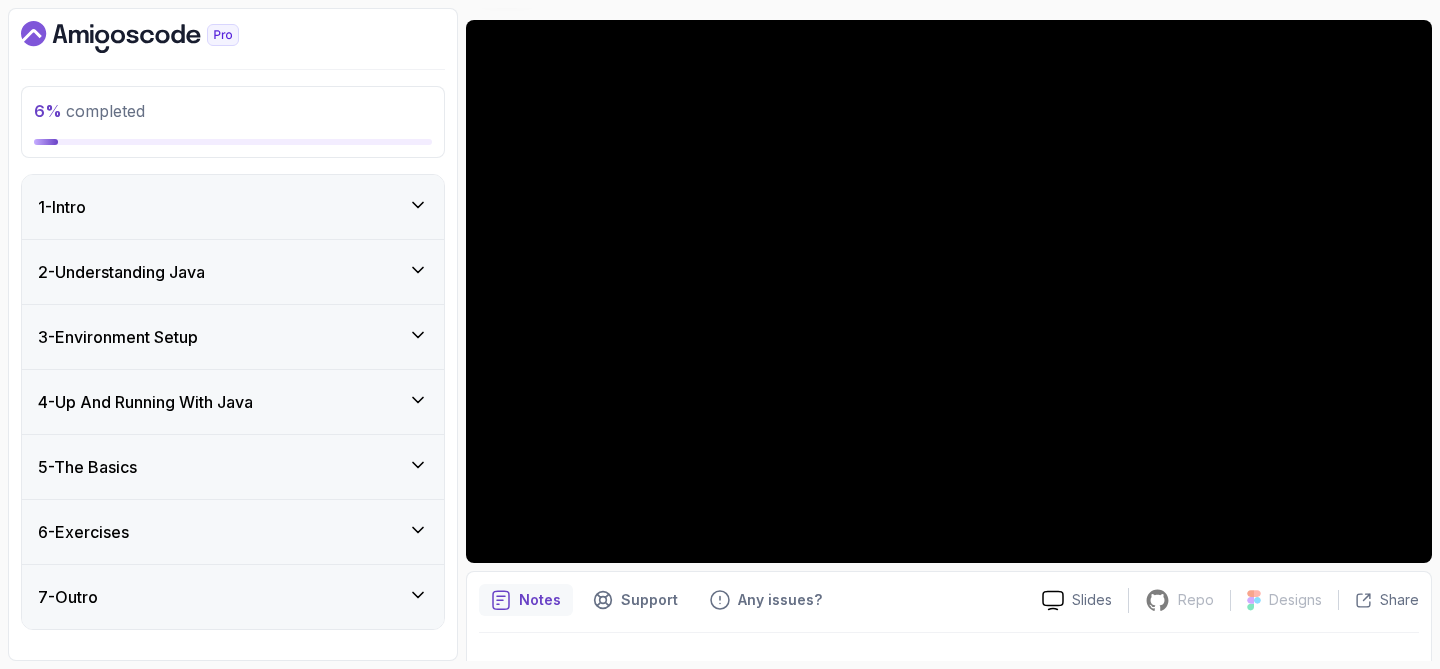 click on "2  -  Understanding Java" at bounding box center (233, 272) 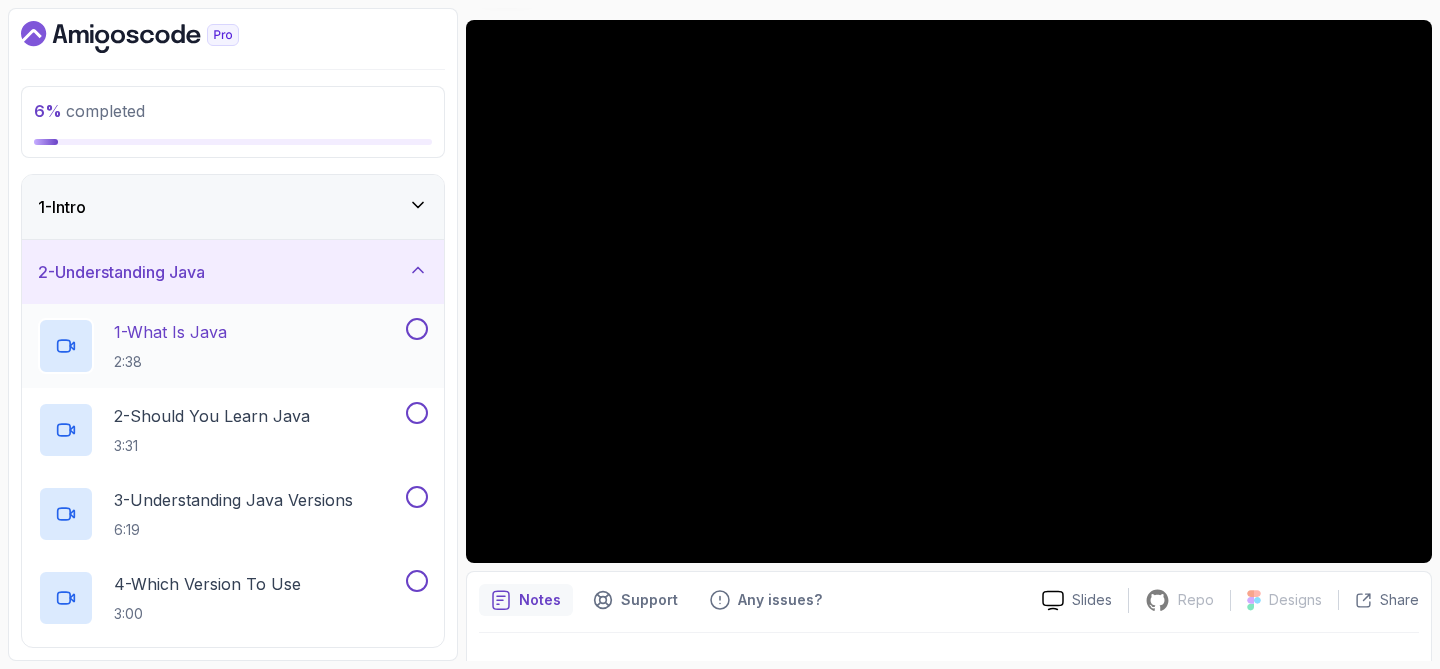 click on "1  -  What Is Java 2:38" at bounding box center (220, 346) 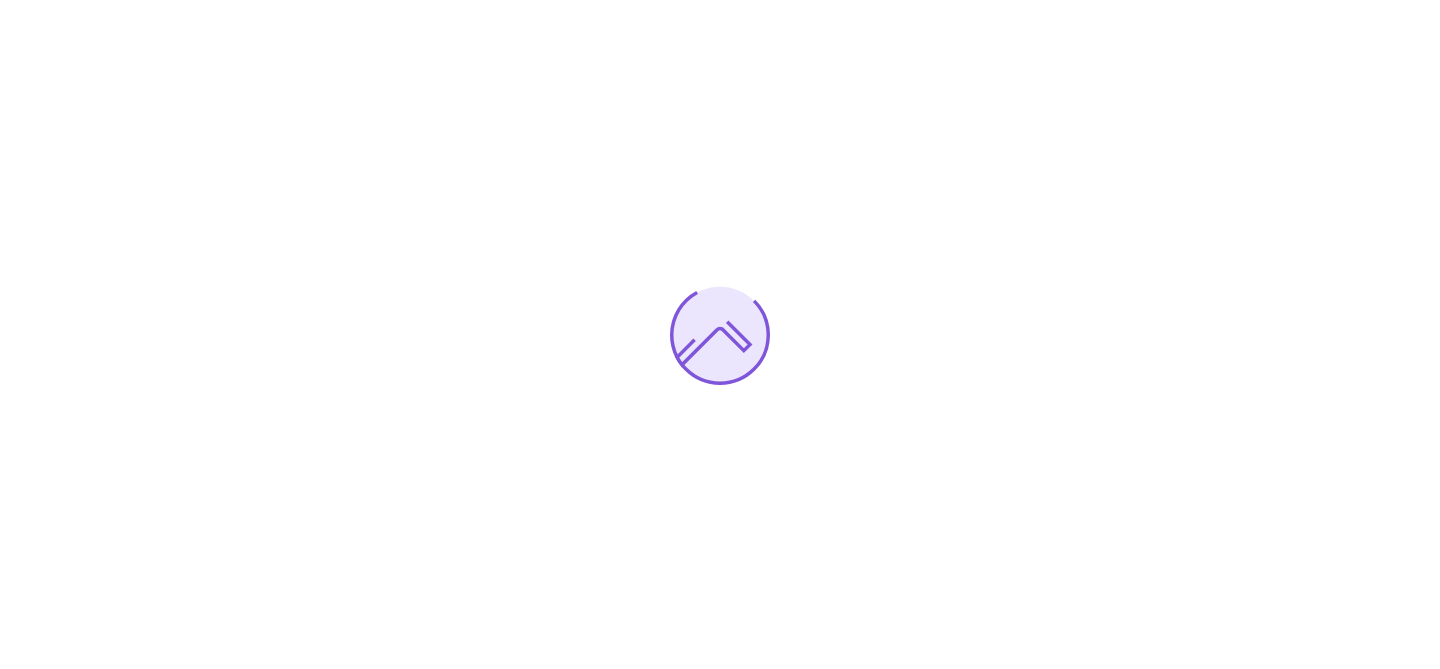 scroll, scrollTop: 0, scrollLeft: 0, axis: both 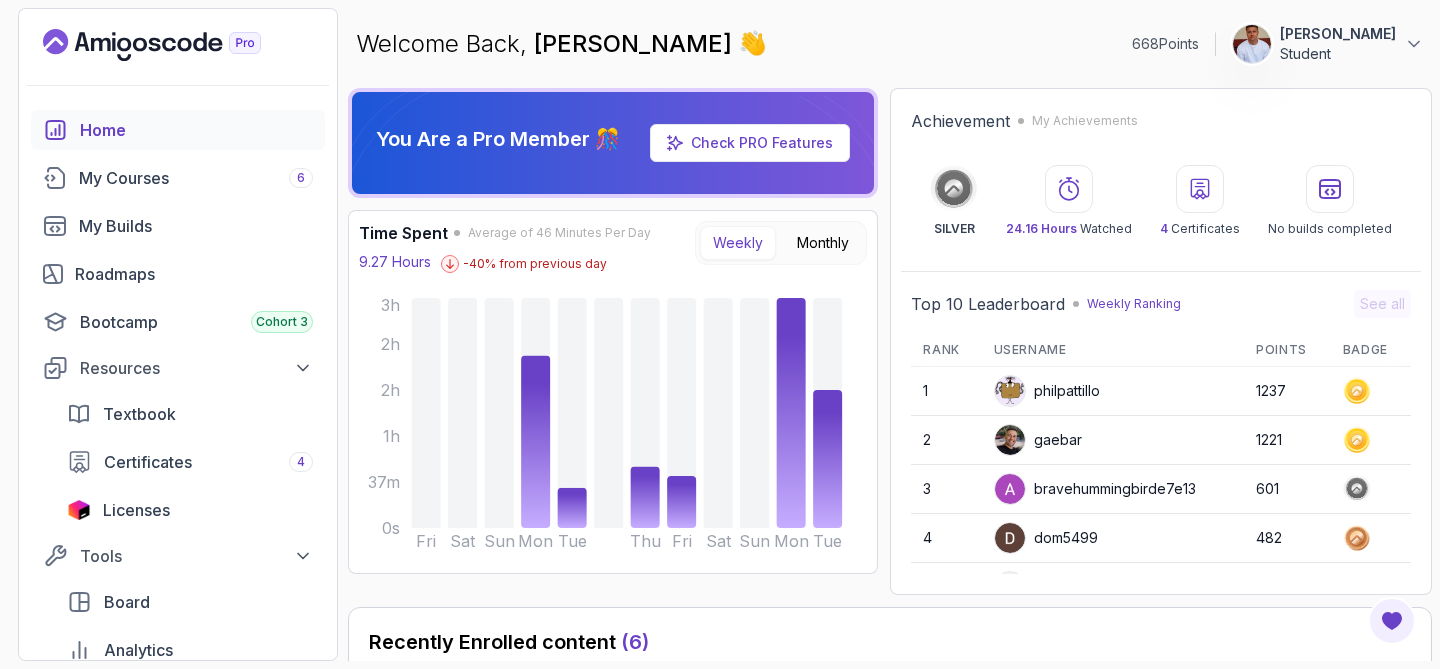 click 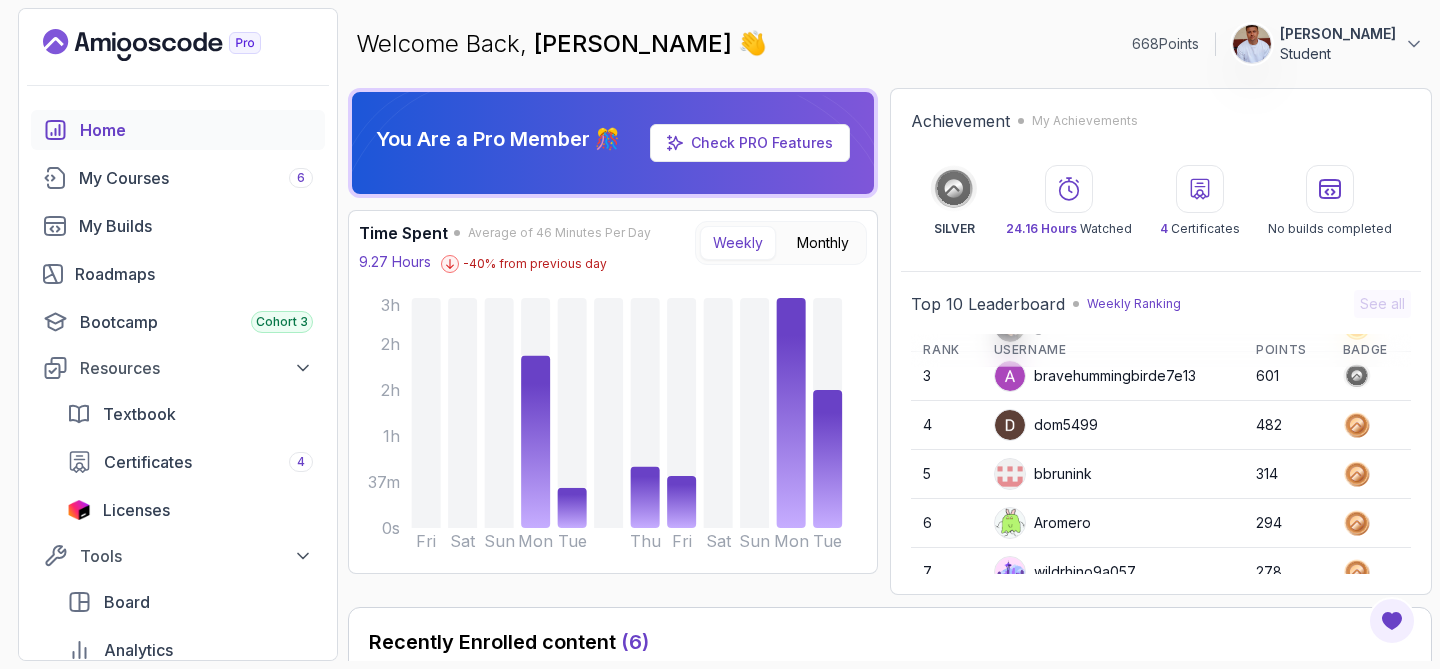 scroll, scrollTop: 282, scrollLeft: 0, axis: vertical 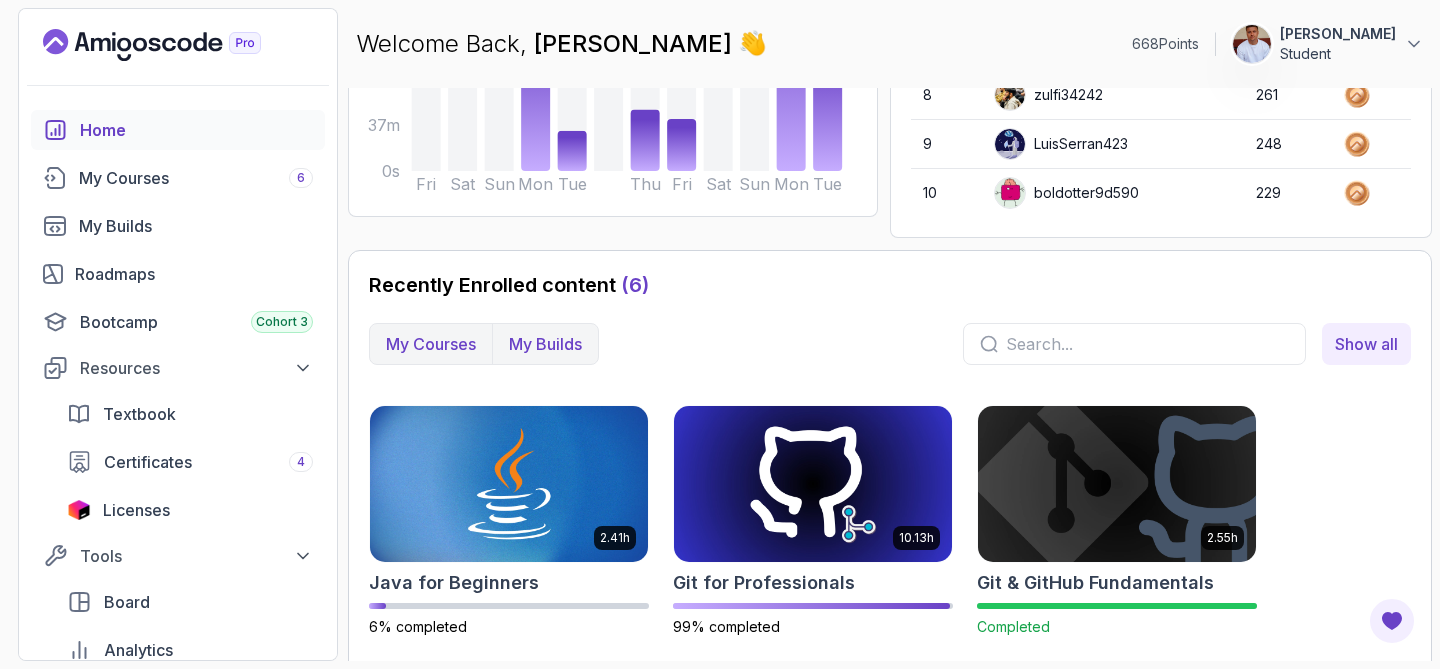 click on "My Builds" at bounding box center [545, 344] 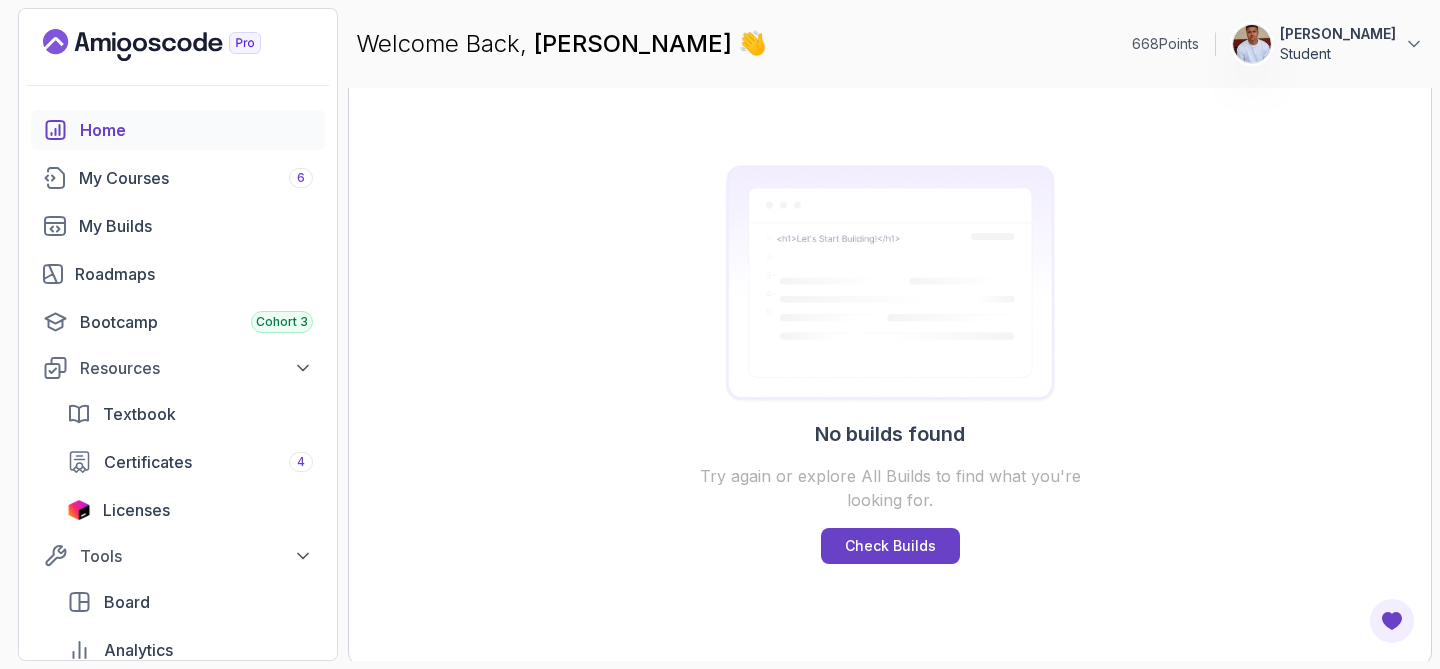 scroll, scrollTop: 682, scrollLeft: 0, axis: vertical 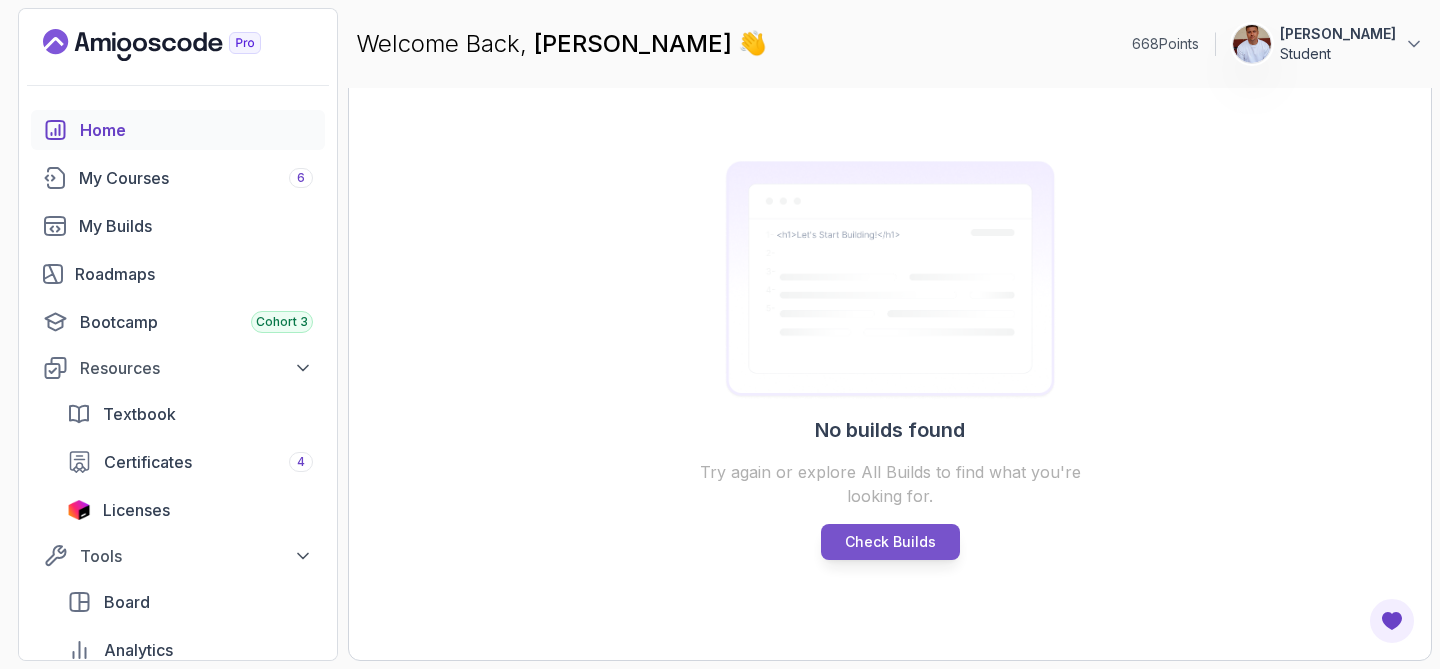 click on "Check Builds" at bounding box center (890, 542) 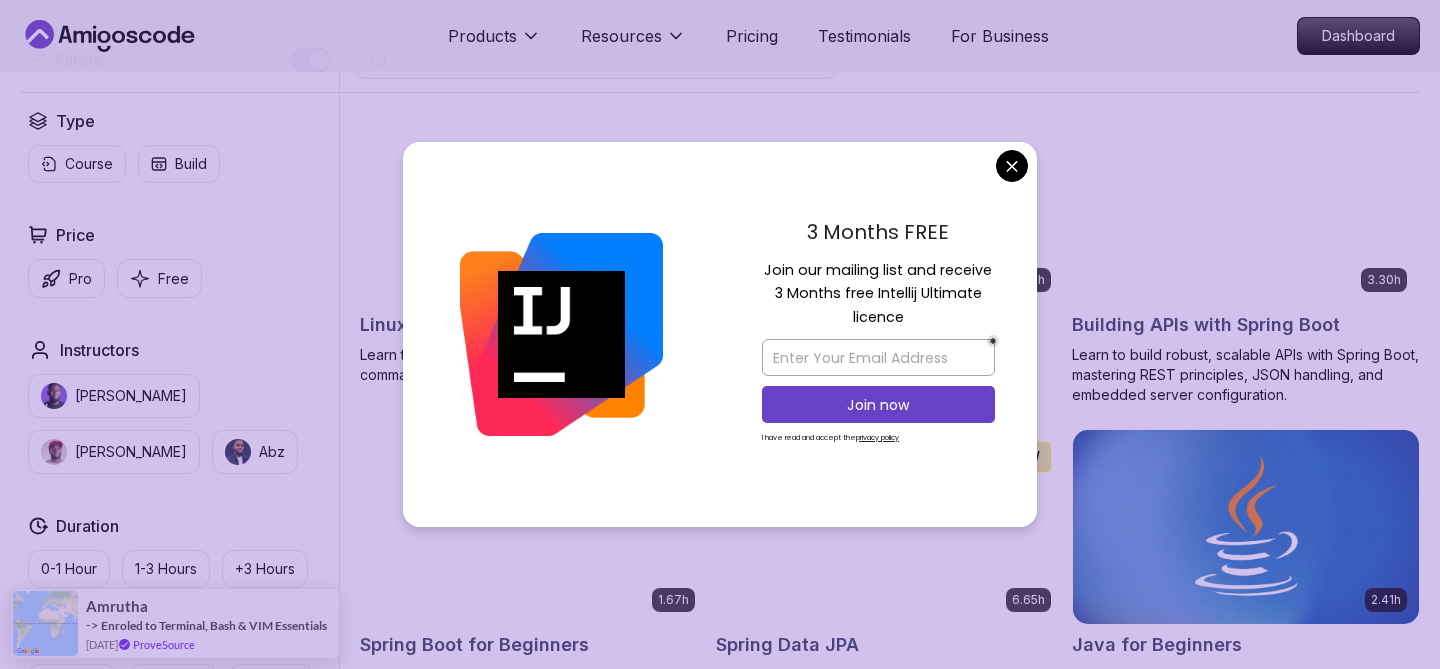scroll, scrollTop: 518, scrollLeft: 0, axis: vertical 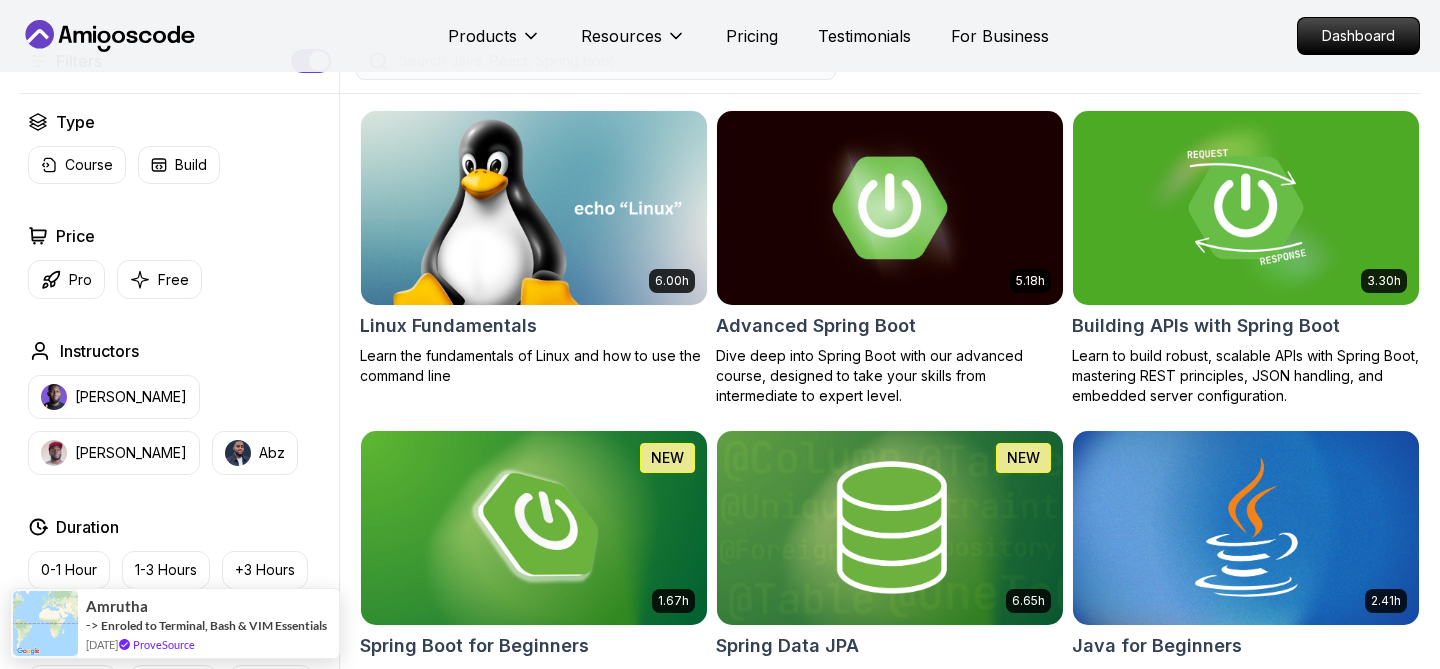 click on "Products Resources Pricing Testimonials For Business Dashboard Products Resources Pricing Testimonials For Business Dashboard All Courses Learn Java, Spring Boot, DevOps & More with Amigoscode Premium Courses Master in-demand skills like Java, Spring Boot, DevOps, React, and more through hands-on, expert-led courses. Advance your software development career with real-world projects and practical learning. Filters Filters Type Course Build Price Pro Free Instructors Nelson Djalo Richard Abz Duration 0-1 Hour 1-3 Hours +3 Hours Track Front End Back End Dev Ops Full Stack Level Junior Mid-level Senior 6.00h Linux Fundamentals Learn the fundamentals of Linux and how to use the command line 5.18h Advanced Spring Boot Dive deep into Spring Boot with our advanced course, designed to take your skills from intermediate to expert level. 3.30h Building APIs with Spring Boot Learn to build robust, scalable APIs with Spring Boot, mastering REST principles, JSON handling, and embedded server configuration. 1.67h NEW 6.65h" at bounding box center [720, 4407] 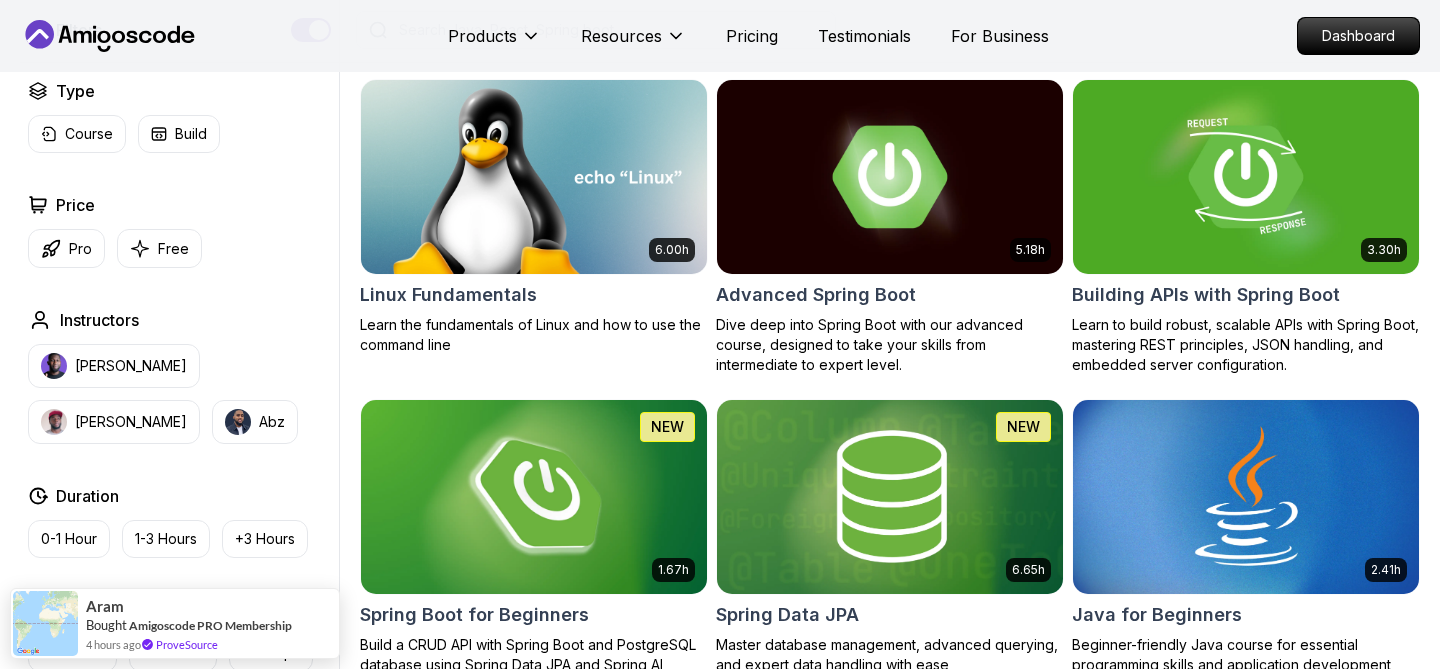 scroll, scrollTop: 536, scrollLeft: 0, axis: vertical 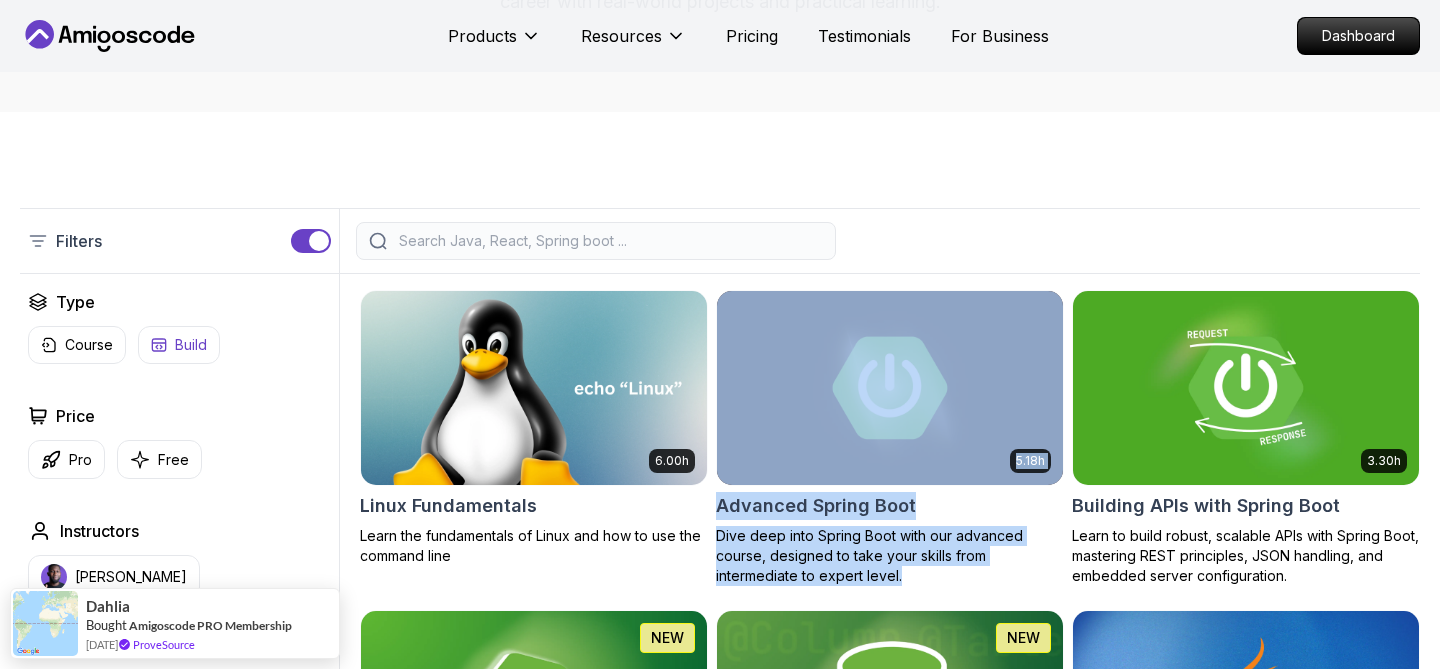 click 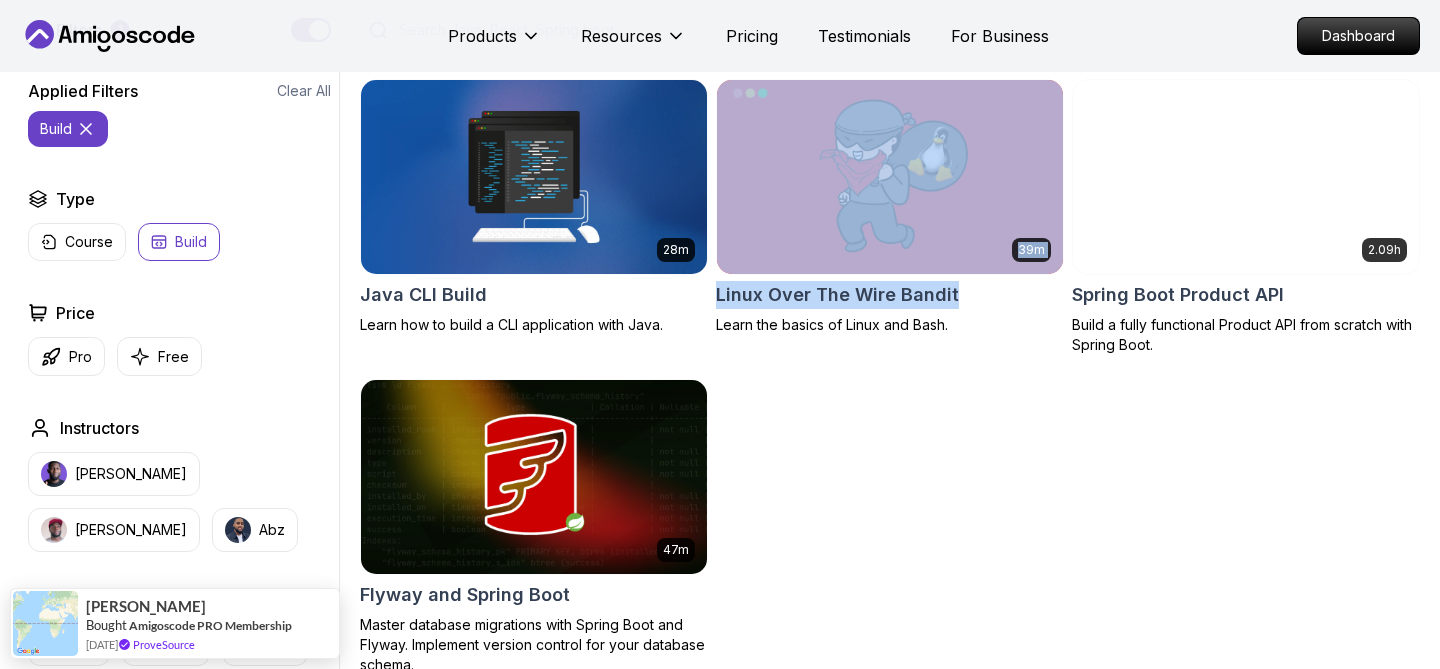scroll, scrollTop: 551, scrollLeft: 0, axis: vertical 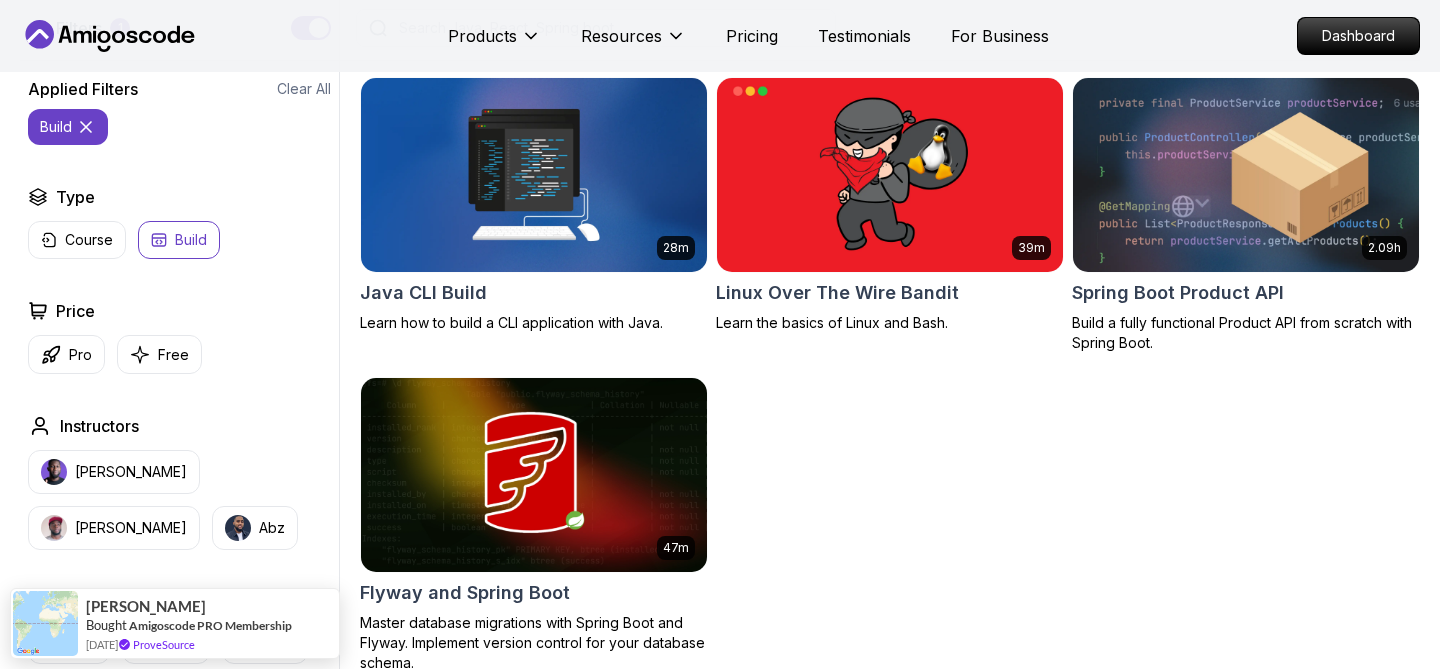 click on "28m Java CLI Build Learn how to build a CLI application with Java. 39m Linux Over The Wire Bandit Learn the basics of Linux and Bash. 2.09h Spring Boot Product API Build a fully functional Product API from scratch with Spring Boot. 47m Flyway and Spring Boot Master database migrations with Spring Boot and Flyway. Implement version control for your database schema." at bounding box center [890, 375] 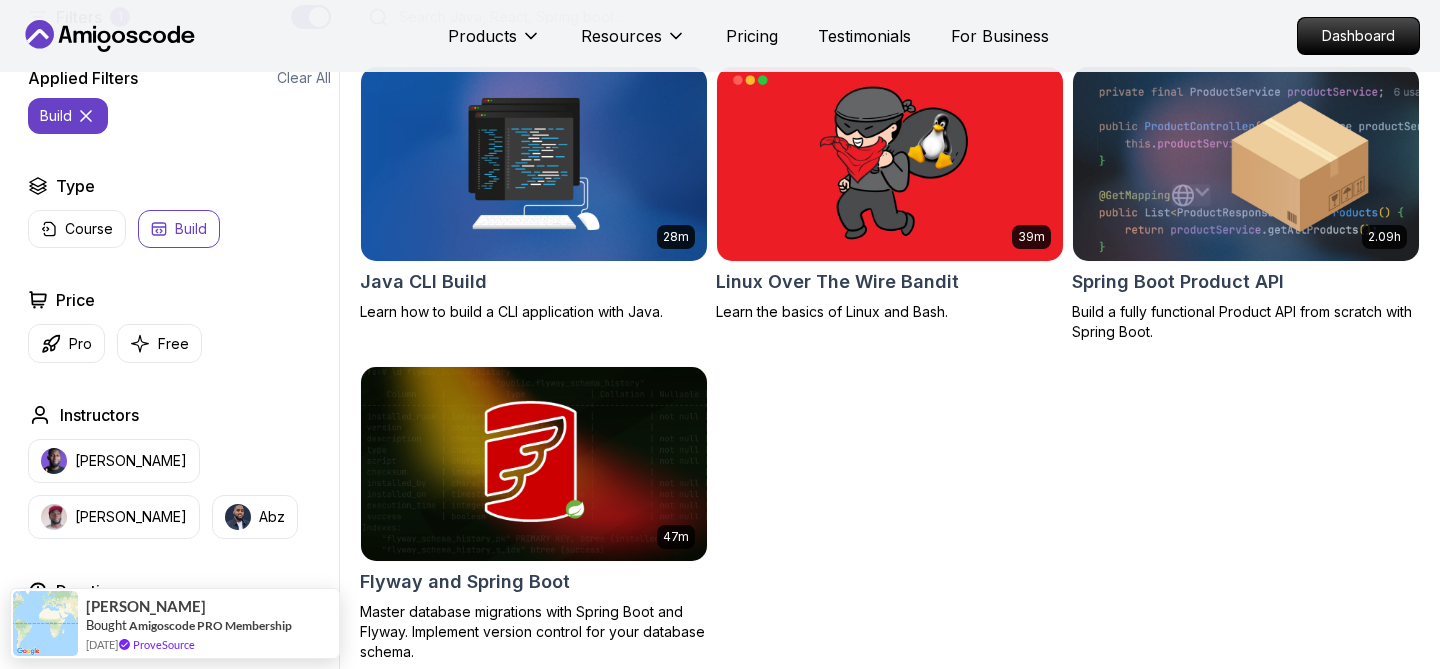 scroll, scrollTop: 550, scrollLeft: 0, axis: vertical 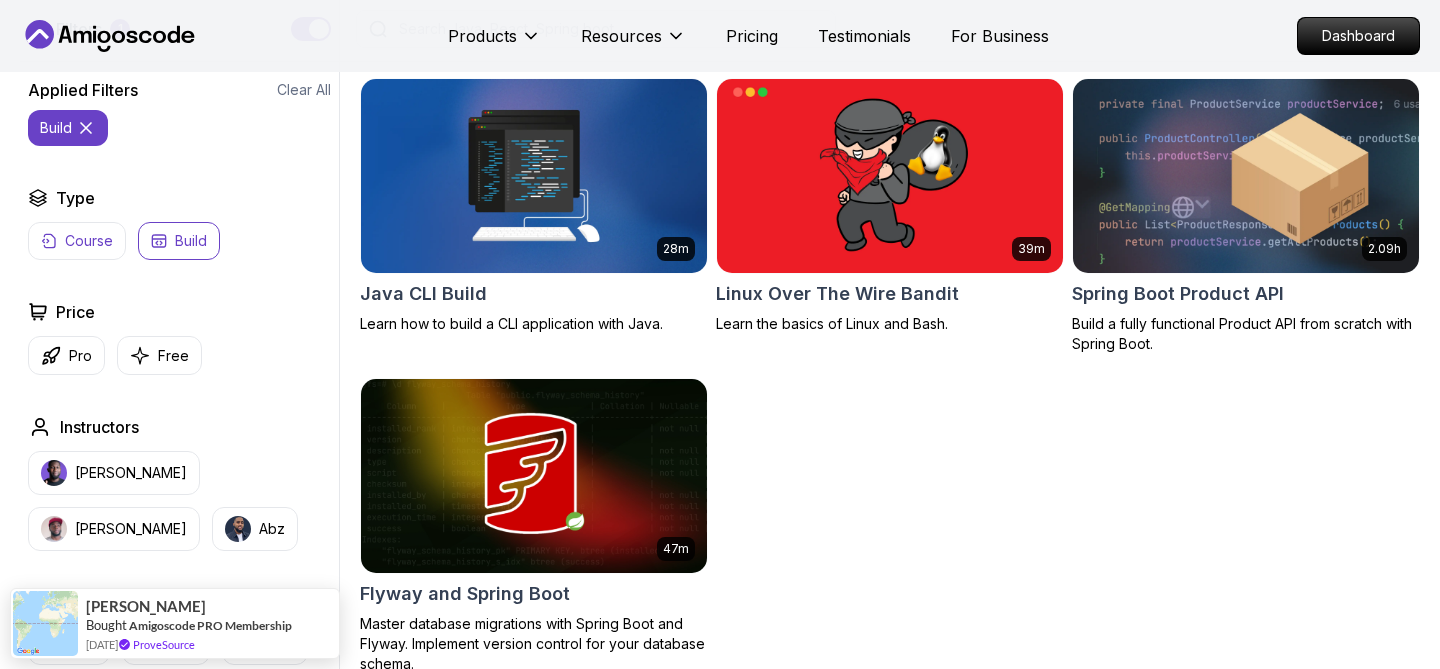 click on "Course" at bounding box center [77, 241] 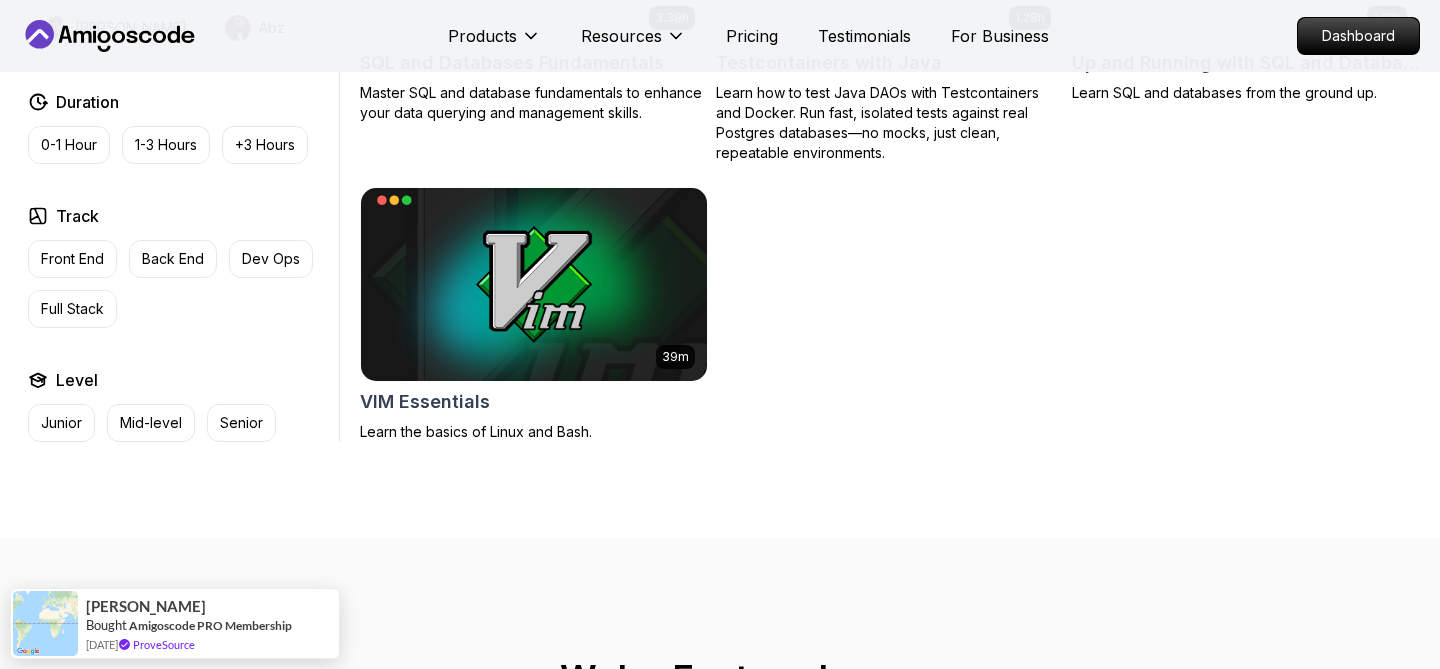 scroll, scrollTop: 4862, scrollLeft: 0, axis: vertical 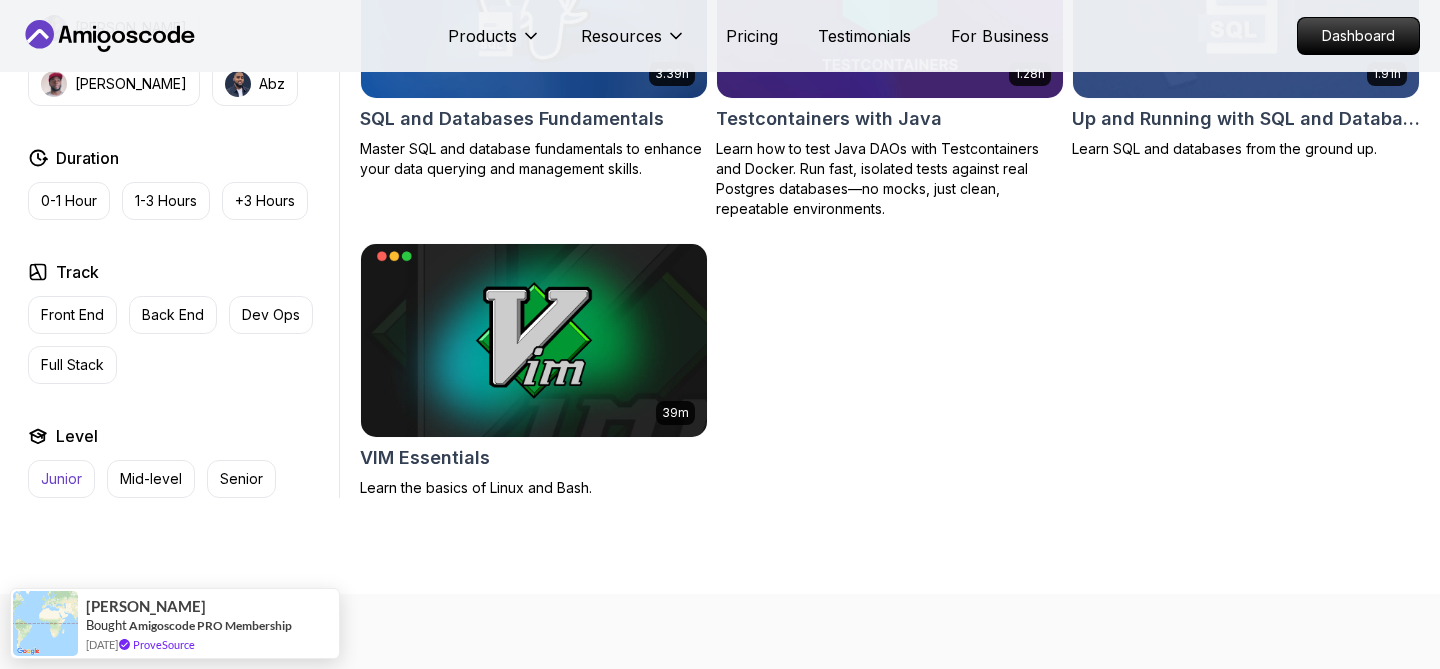 click on "Junior" at bounding box center [61, 479] 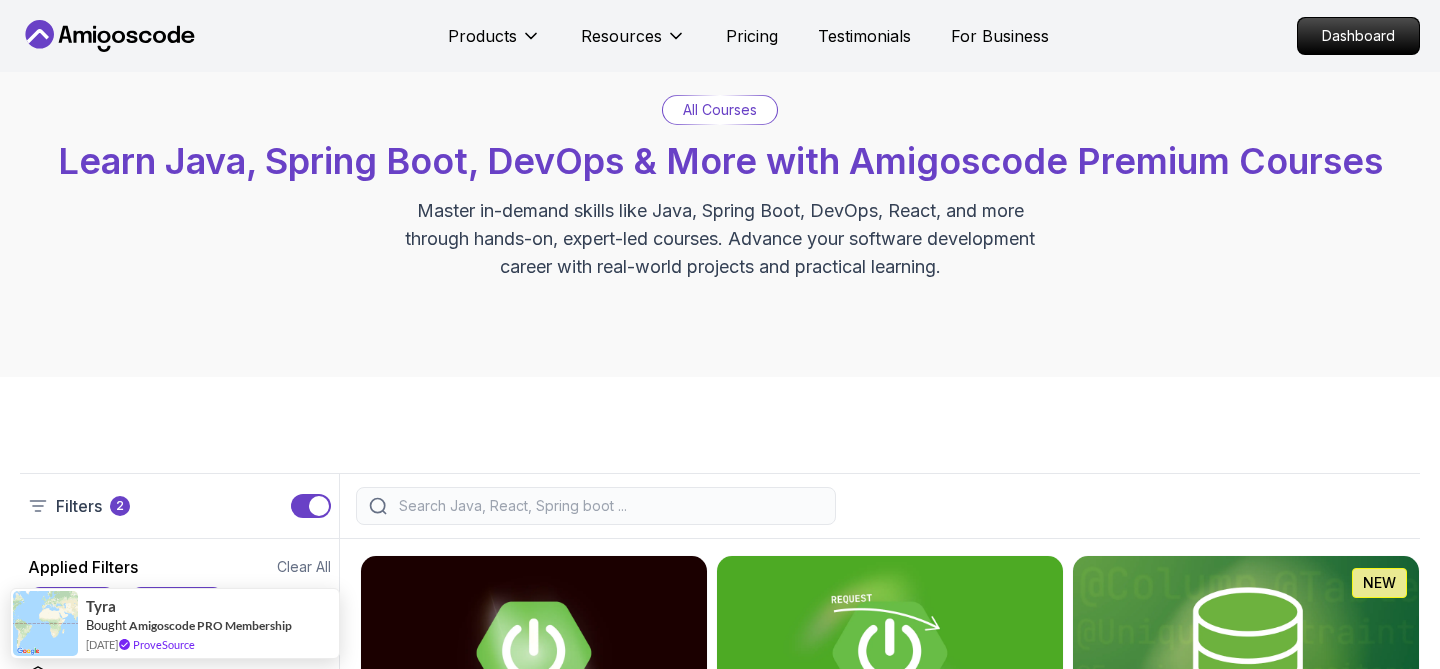 scroll, scrollTop: 0, scrollLeft: 0, axis: both 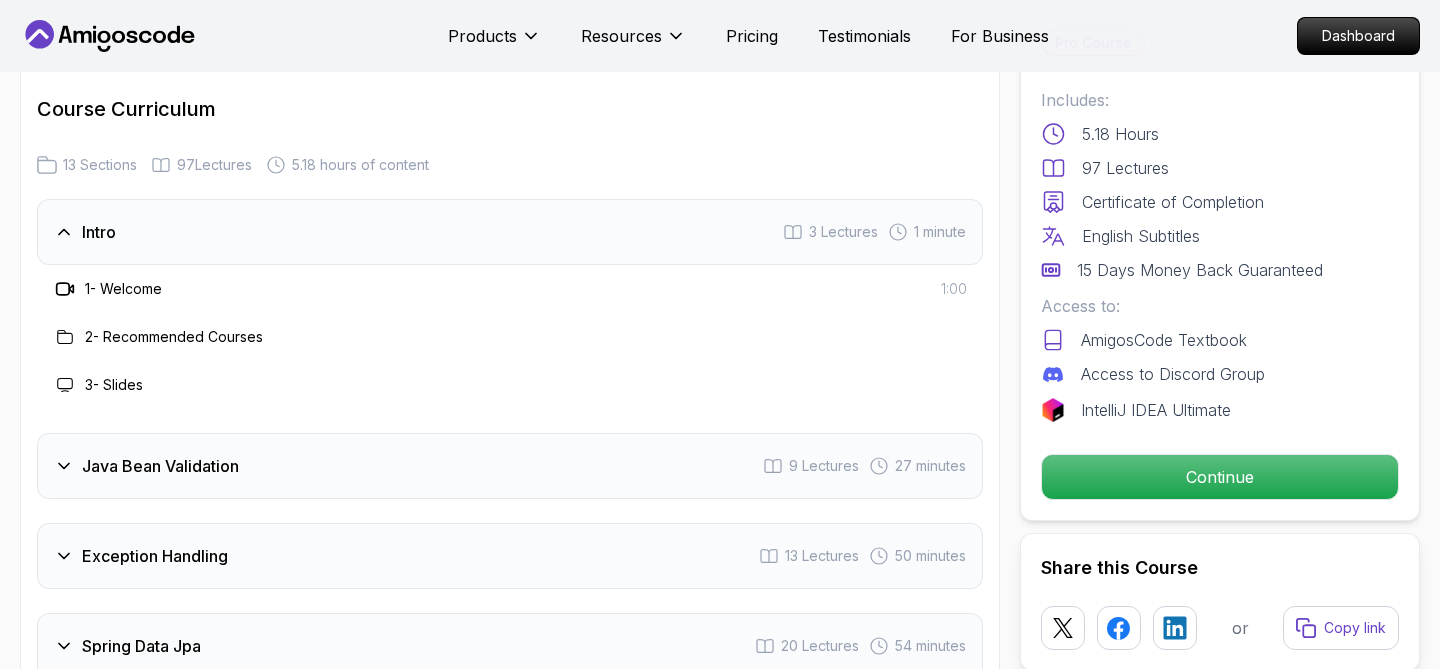 click on "Products Resources Pricing Testimonials For Business Dashboard Products Resources Pricing Testimonials For Business Dashboard Advanced Spring Boot Dive deep into Spring Boot with our advanced course, designed to take your skills from intermediate to expert level. Mama Samba Braima Djalo  /   Instructor Pro Course Includes: 5.18 Hours 97 Lectures Certificate of Completion English Subtitles 15 Days Money Back Guaranteed Access to: AmigosCode Textbook Access to Discord Group IntelliJ IDEA Ultimate Continue Share this Course or Copy link Got a Team of 5 or More? With one subscription, give your entire team access to all courses and features. Check our Business Plan Mama Samba Braima Djalo  /   Instructor What you will learn java spring spring-boot spring-data-jpa spring-security docker postgres h2 Java Bean Validation - Master efficient validation techniques with annotations, custom validations, and @Valid. Spring Data JPA - Dive deep into entity mapping, repositories, queries, and database integration using H2." at bounding box center [720, 1248] 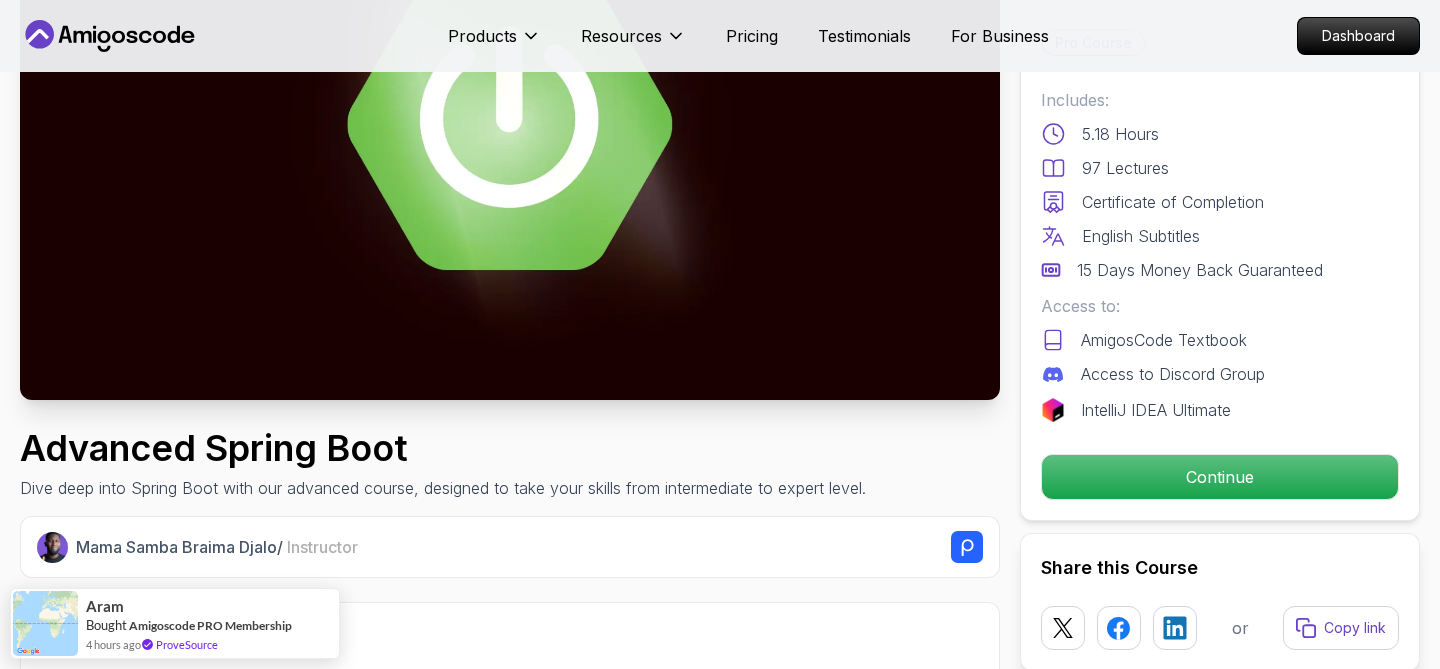 scroll, scrollTop: 0, scrollLeft: 0, axis: both 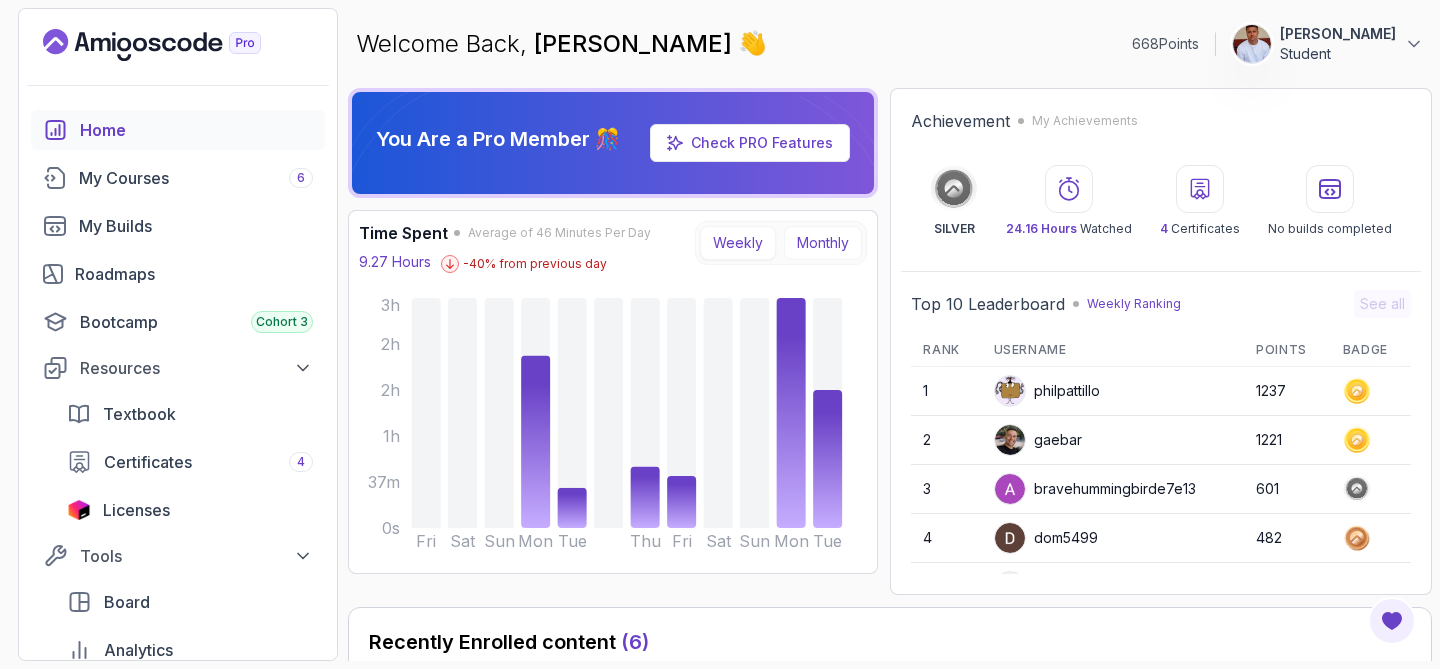 click on "Monthly" at bounding box center (823, 243) 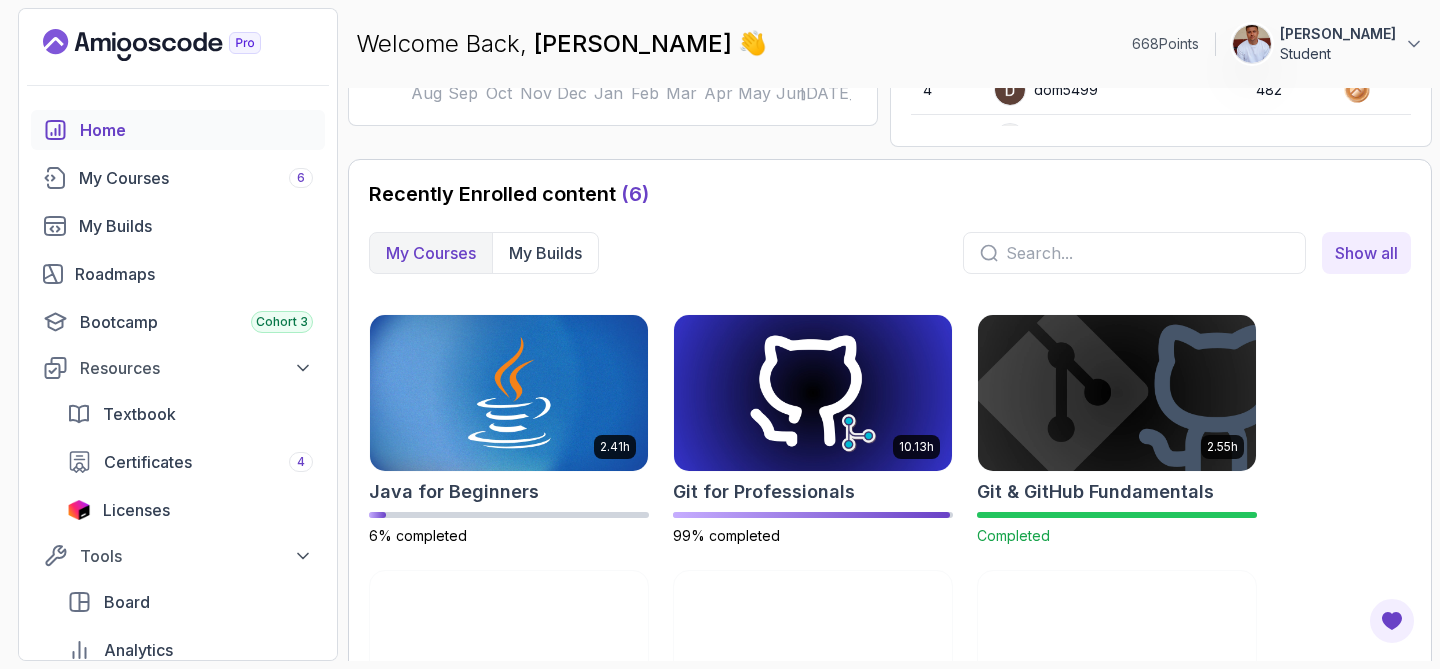 scroll, scrollTop: 609, scrollLeft: 0, axis: vertical 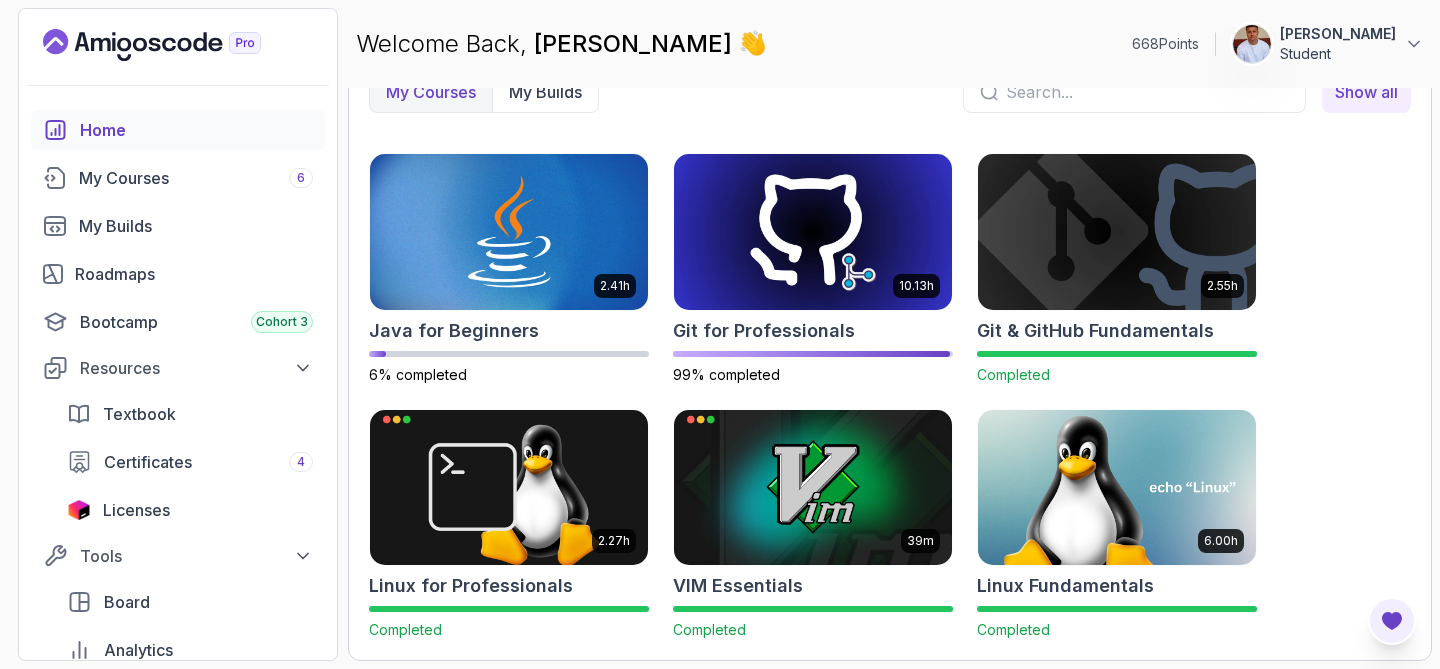 click 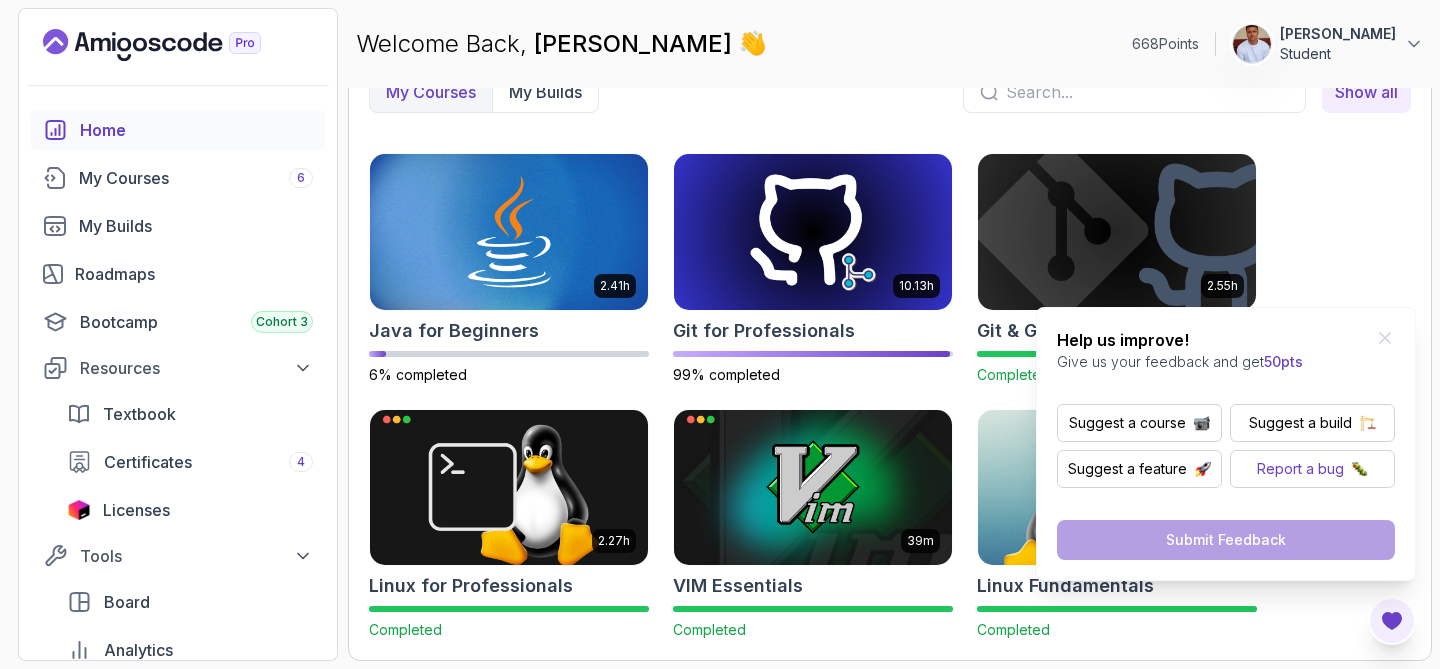 click on "Report a bug" at bounding box center (1300, 469) 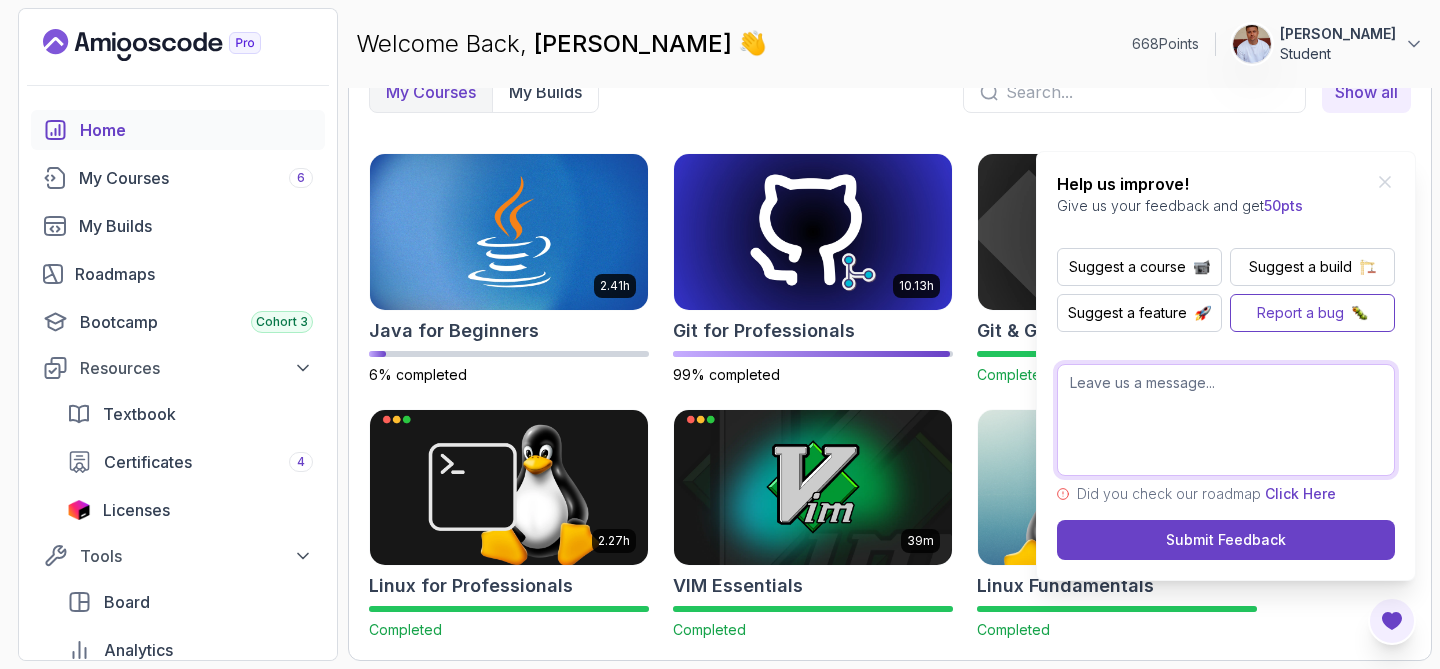 click at bounding box center (1226, 420) 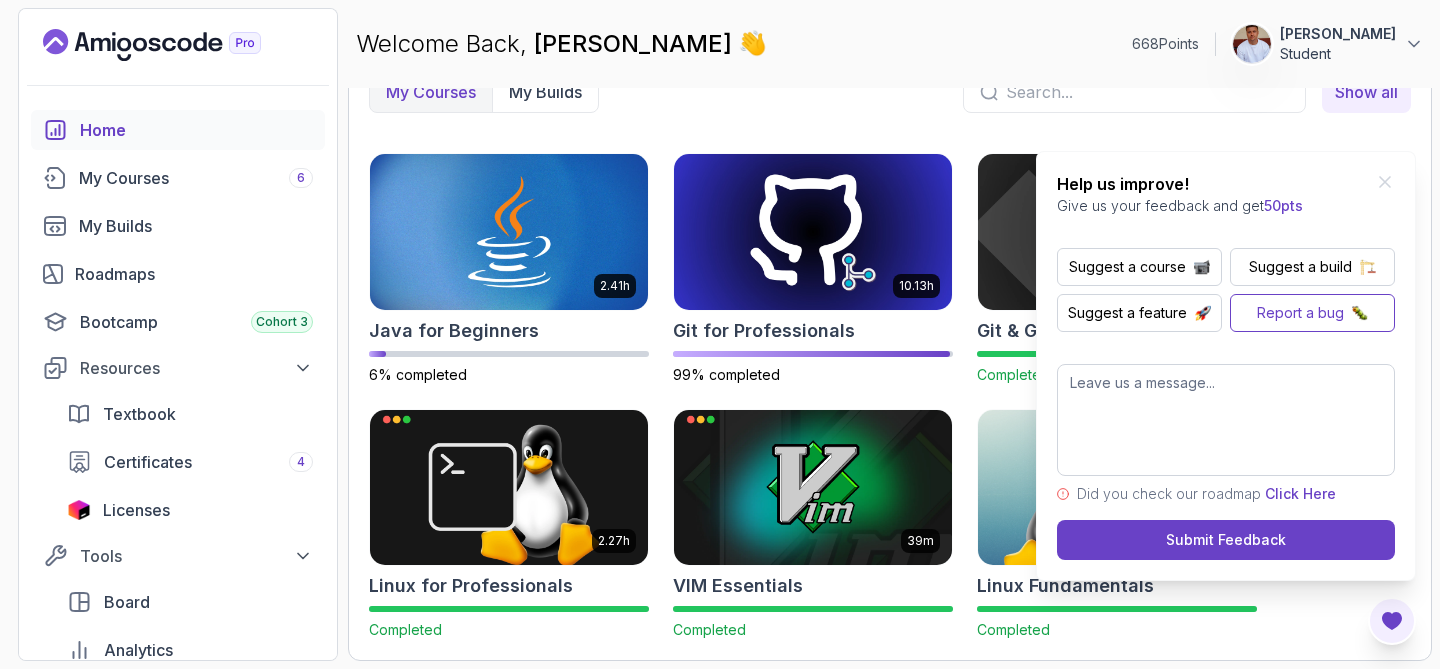 click 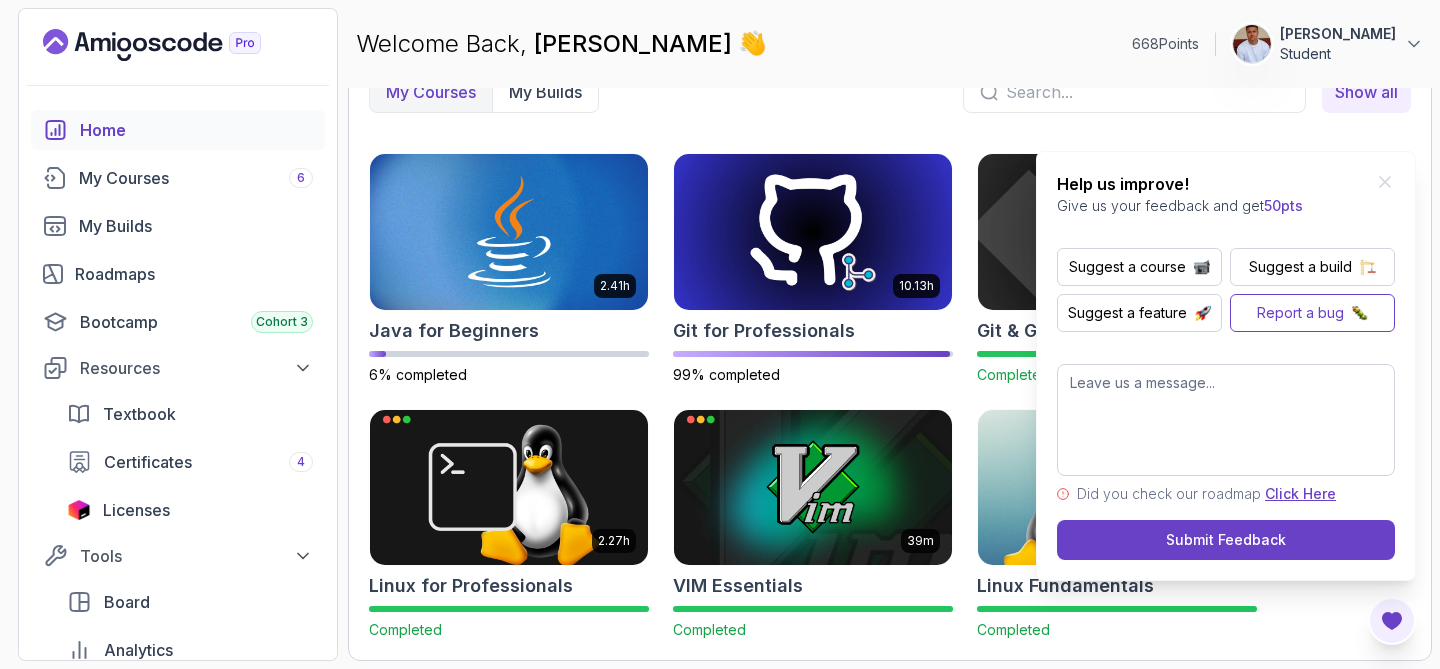 click on "Click Here" at bounding box center (1300, 493) 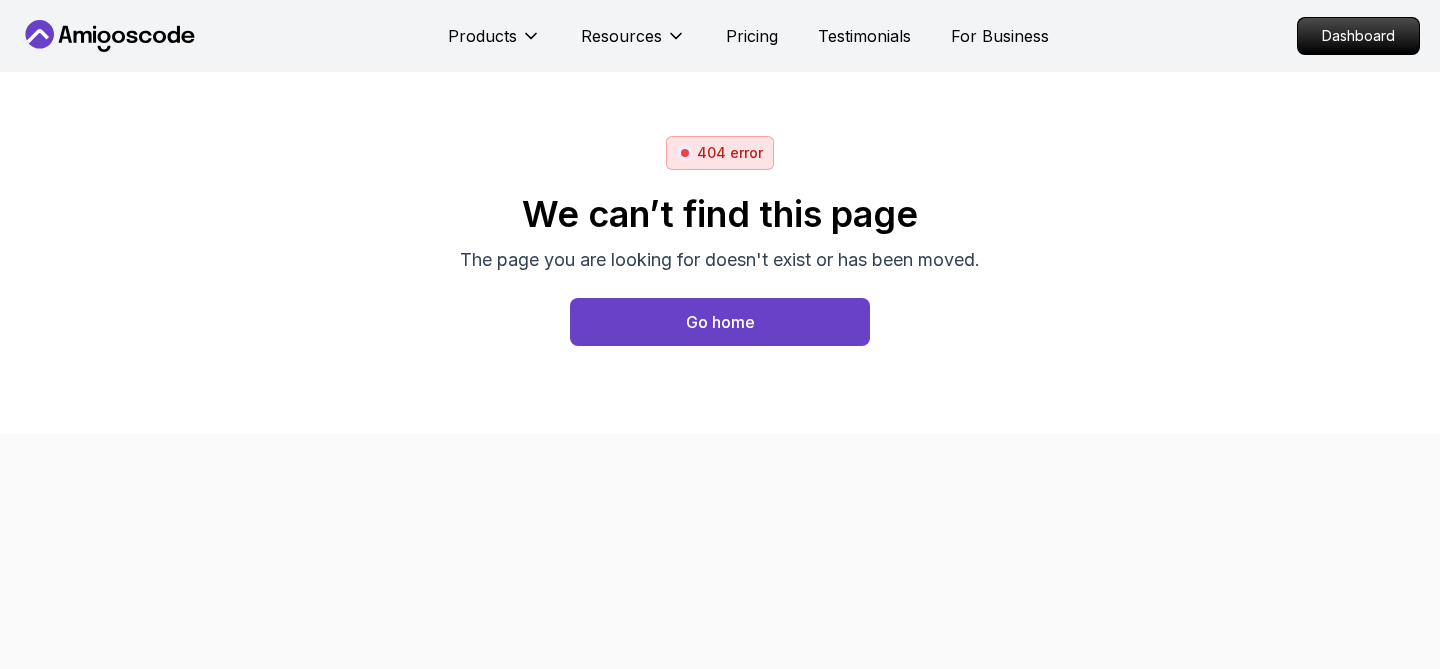 scroll, scrollTop: 0, scrollLeft: 0, axis: both 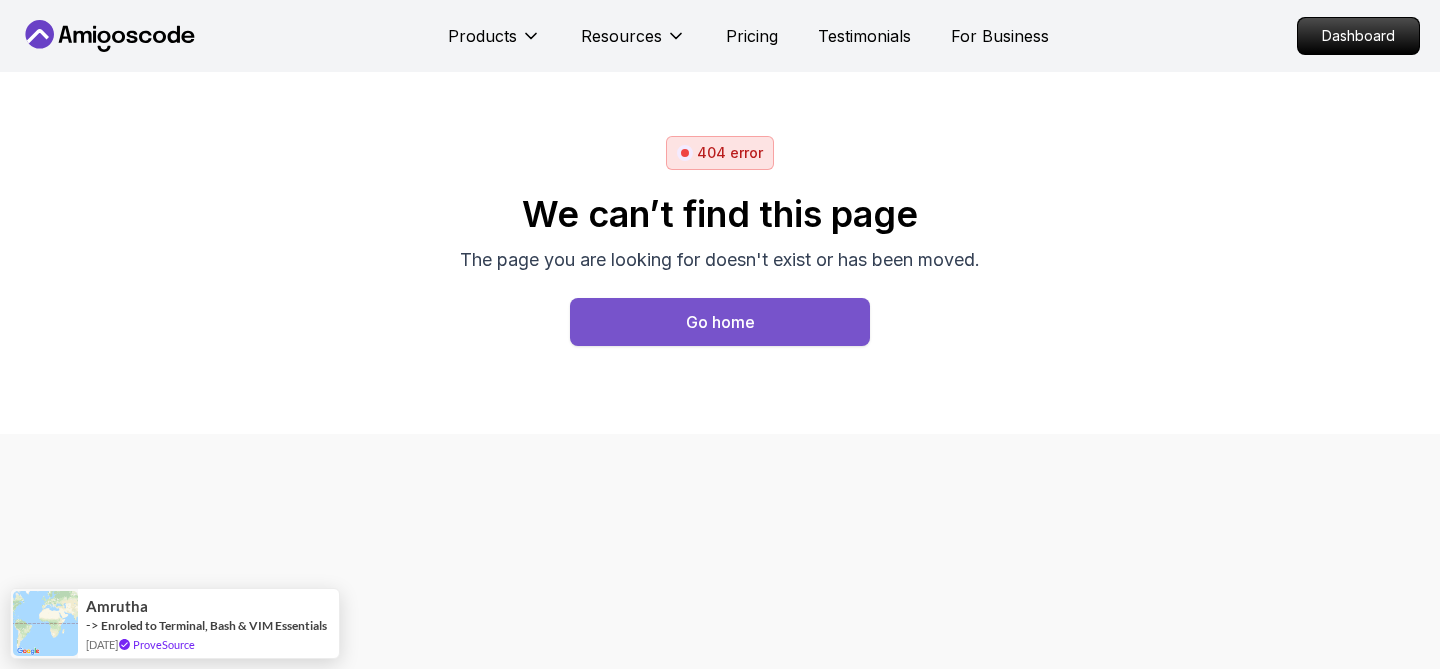 click on "Go home" at bounding box center [720, 322] 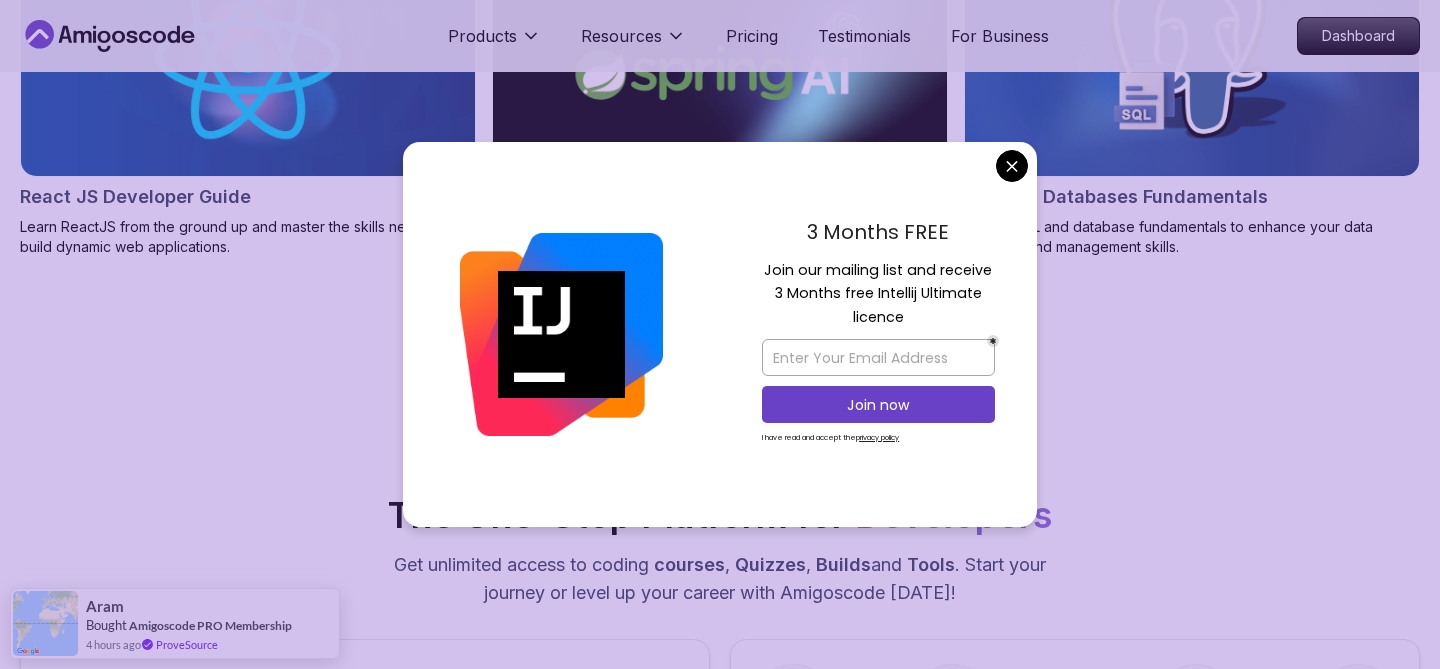 scroll, scrollTop: 2611, scrollLeft: 0, axis: vertical 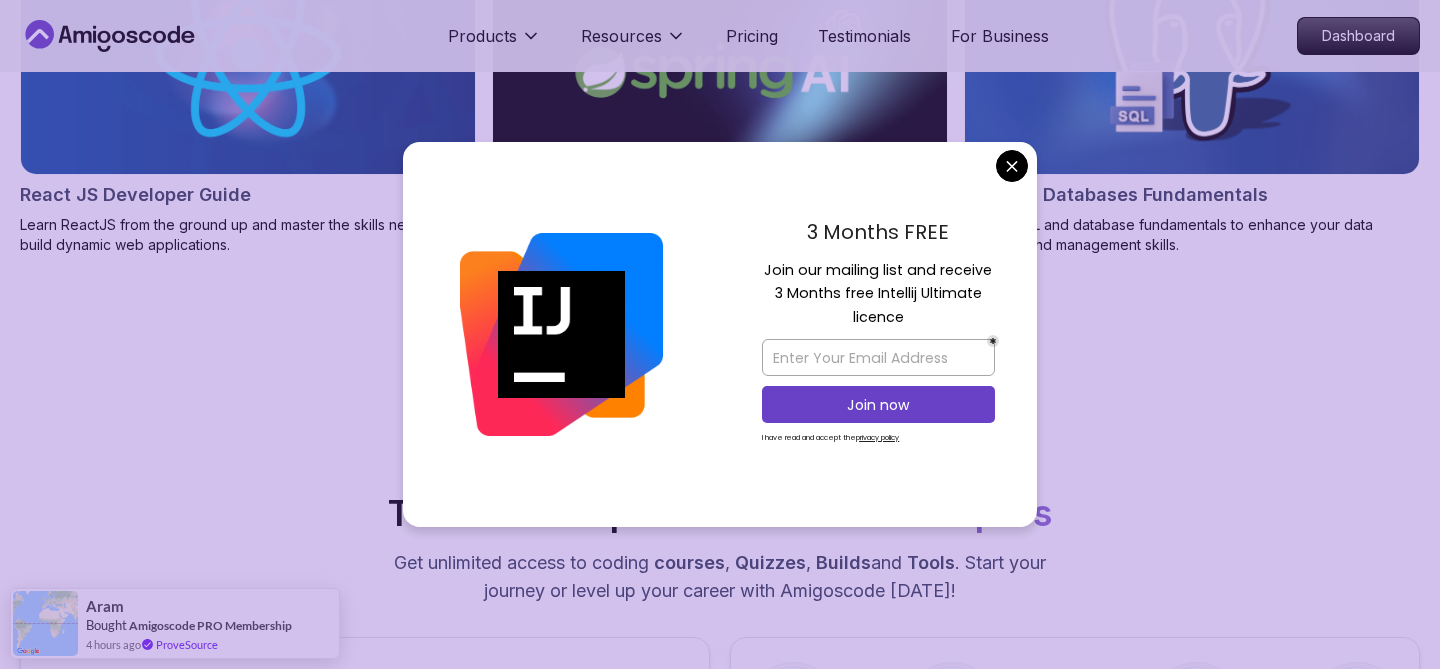 click on "Products Resources Pricing Testimonials For Business Dashboard Products Resources Pricing Testimonials For Business Dashboard Jogh Long Spring Developer Advocate "Amigoscode Does a pretty good job, and consistently too, covering Spring and for that, I'm very Appreciative" The One-Stop Platform for   Developers Get unlimited access to coding   courses ,   Quizzes ,   Builds  and   Tools . Start your journey or level up your career with Amigoscode today! Start for Free https://amigoscode.com/dashboard OUR AMIGO STUDENTS WORK IN TOP COMPANIES Courses Builds Discover Amigoscode's Latest   Premium Courses! Get unlimited access to coding   courses ,   Quizzes ,   Builds  and   Tools . Start your journey or level up your career with Amigoscode today! Browse all  courses Advanced Spring Boot Dive deep into Spring Boot with our advanced course, designed to take your skills from intermediate to expert level. NEW Spring Boot for Beginners Java for Developers React JS Developer Guide Spring AI Features   Developers   ," at bounding box center [720, 3194] 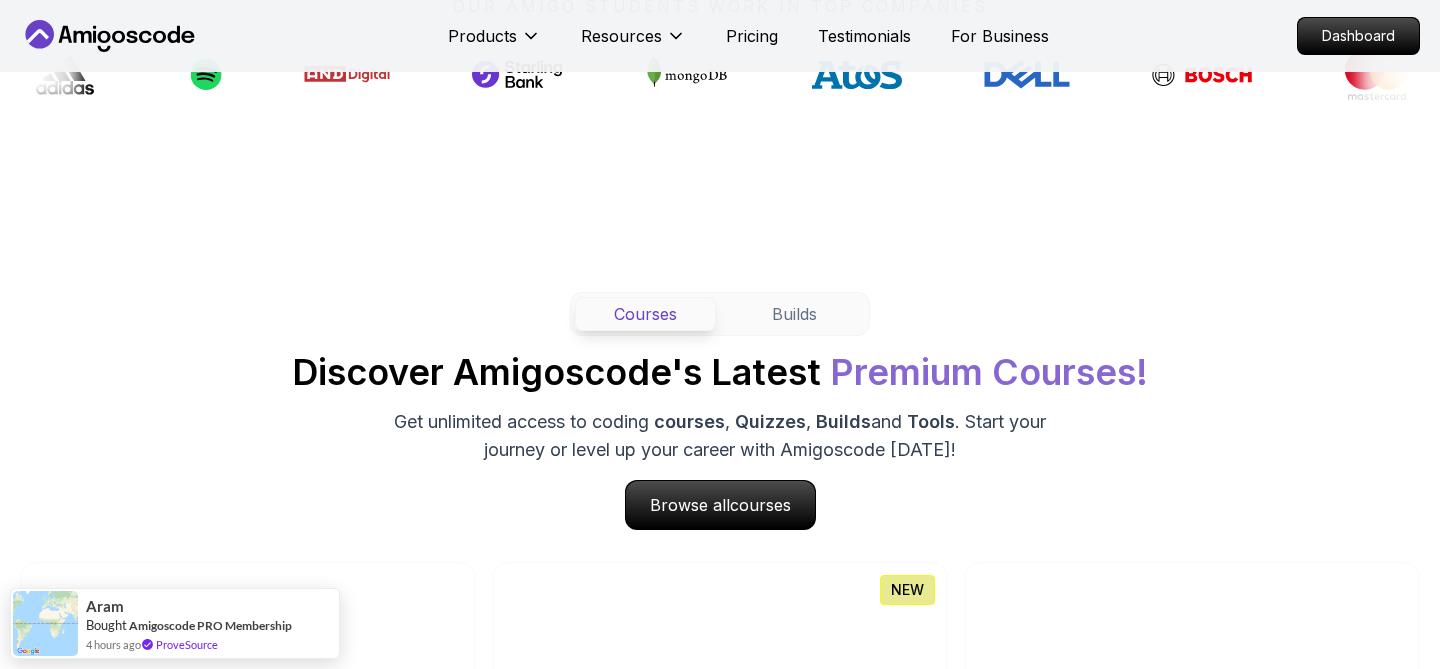 scroll, scrollTop: 0, scrollLeft: 0, axis: both 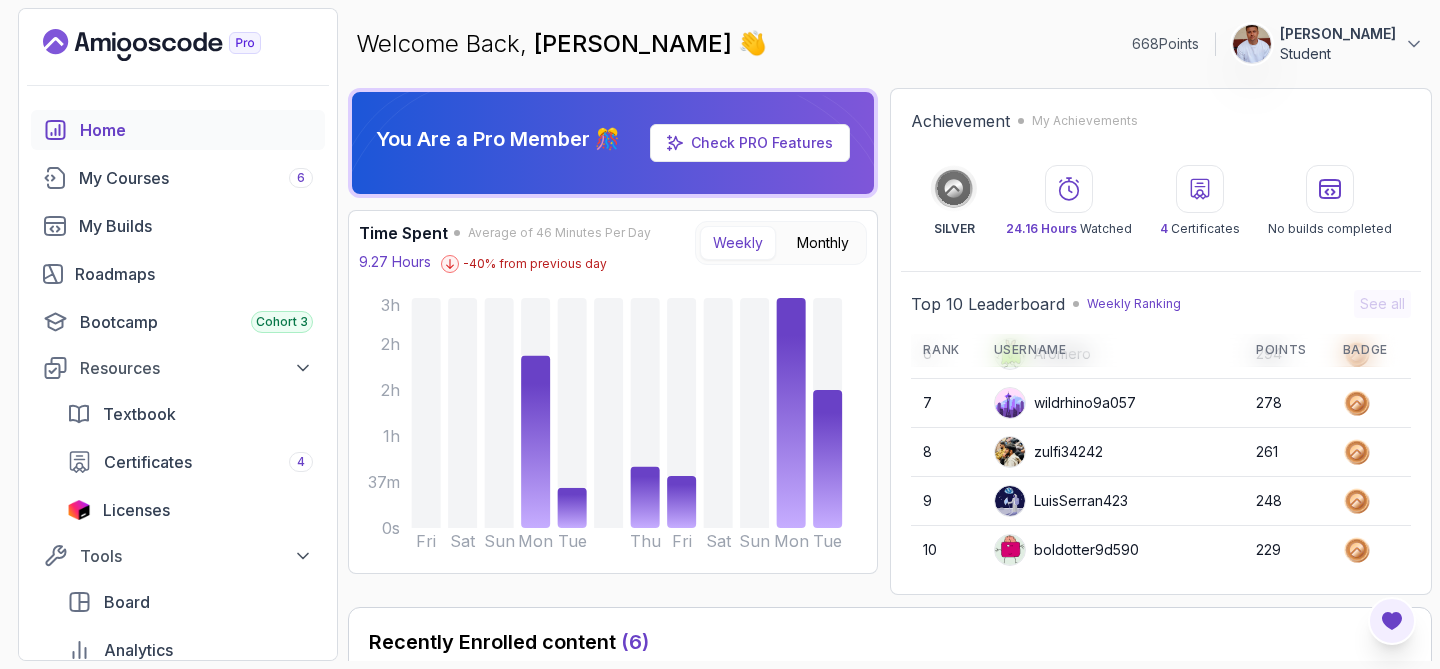 click 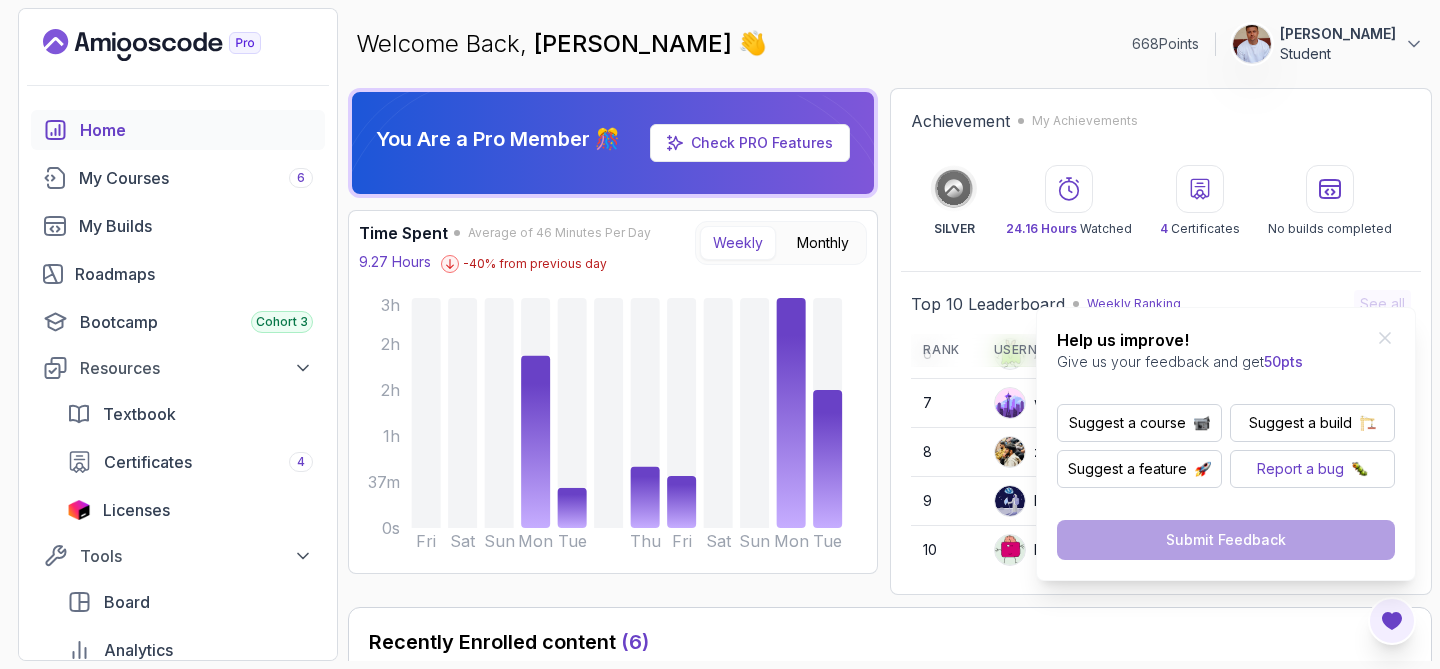 click on "Report a bug" at bounding box center (1300, 469) 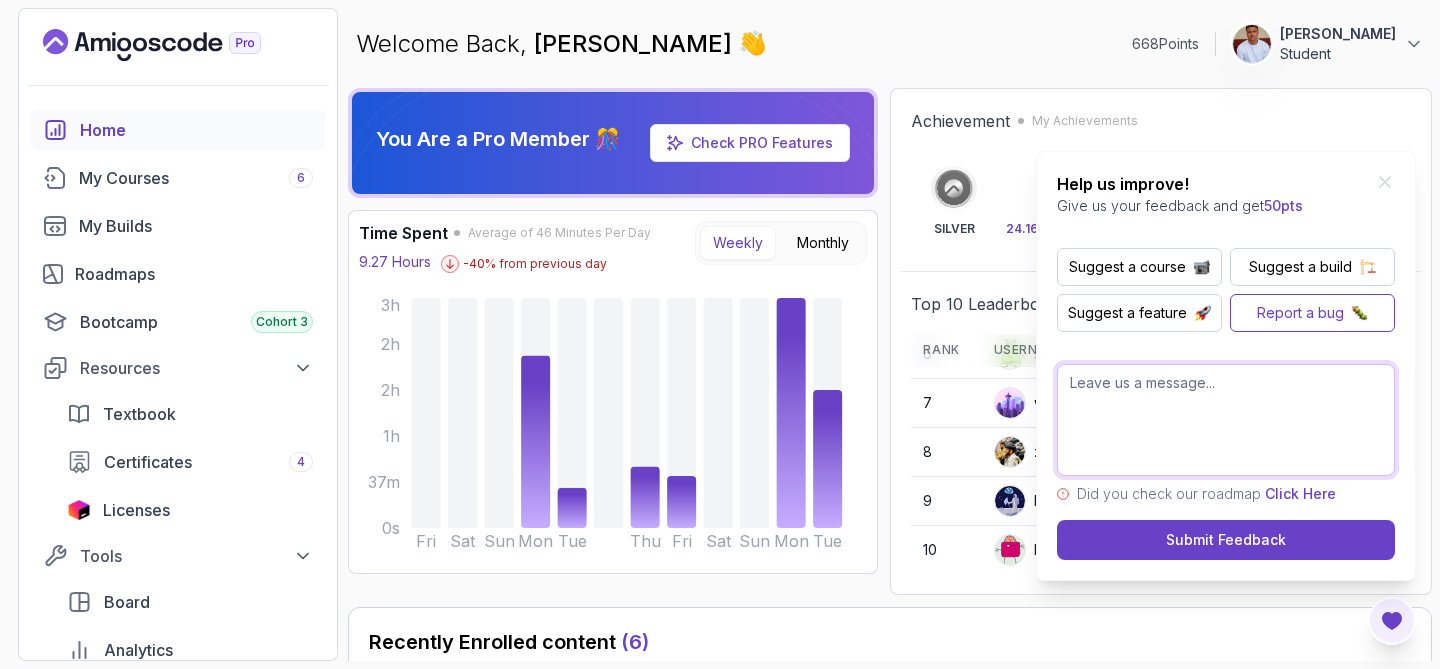 click at bounding box center [1226, 420] 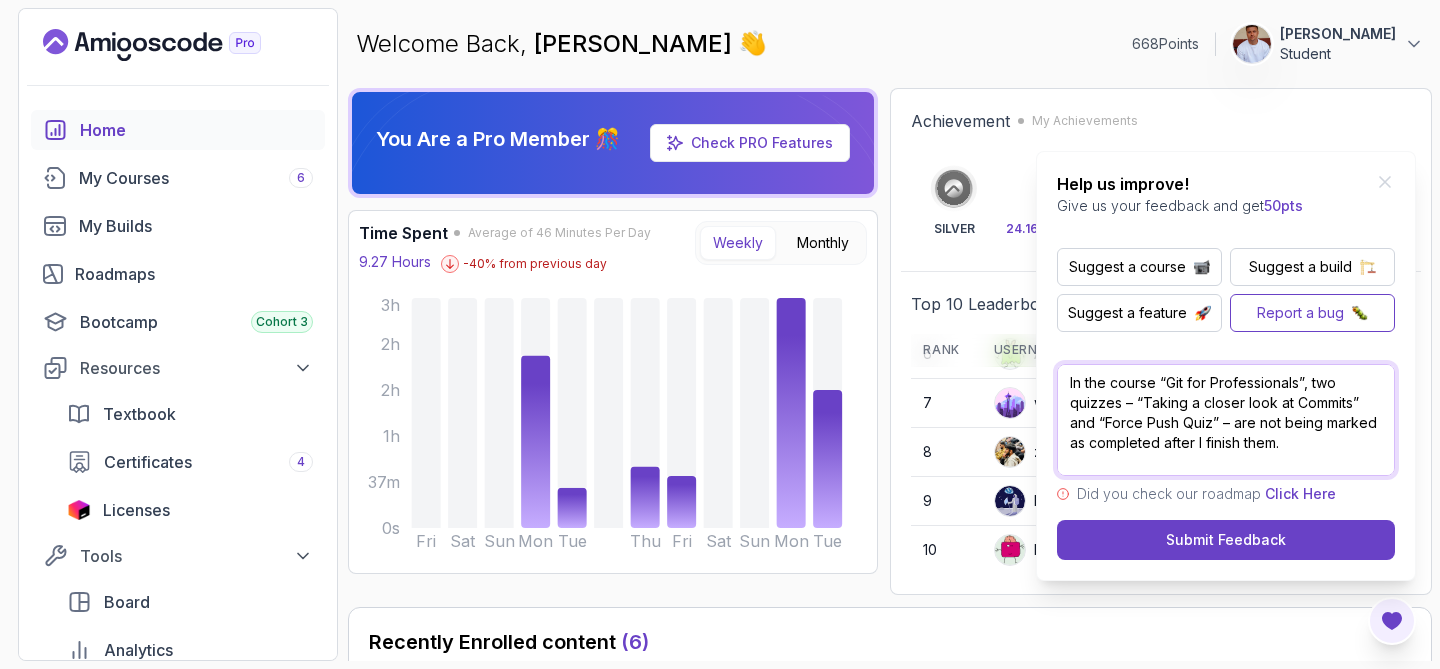 scroll, scrollTop: 36, scrollLeft: 0, axis: vertical 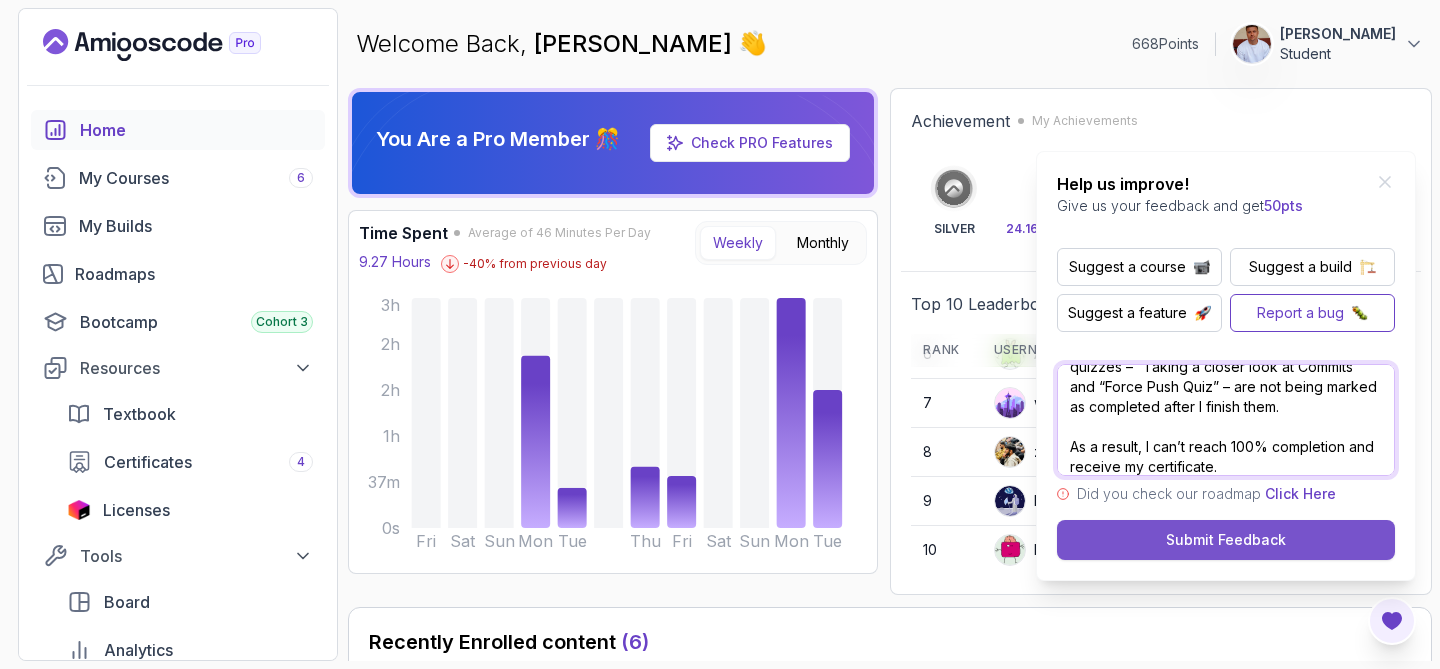type on "In the course “Git for Professionals”, two quizzes – “Taking a closer look at Commits” and “Force Push Quiz” – are not being marked as completed after I finish them.
As a result, I can’t reach 100% completion and receive my certificate." 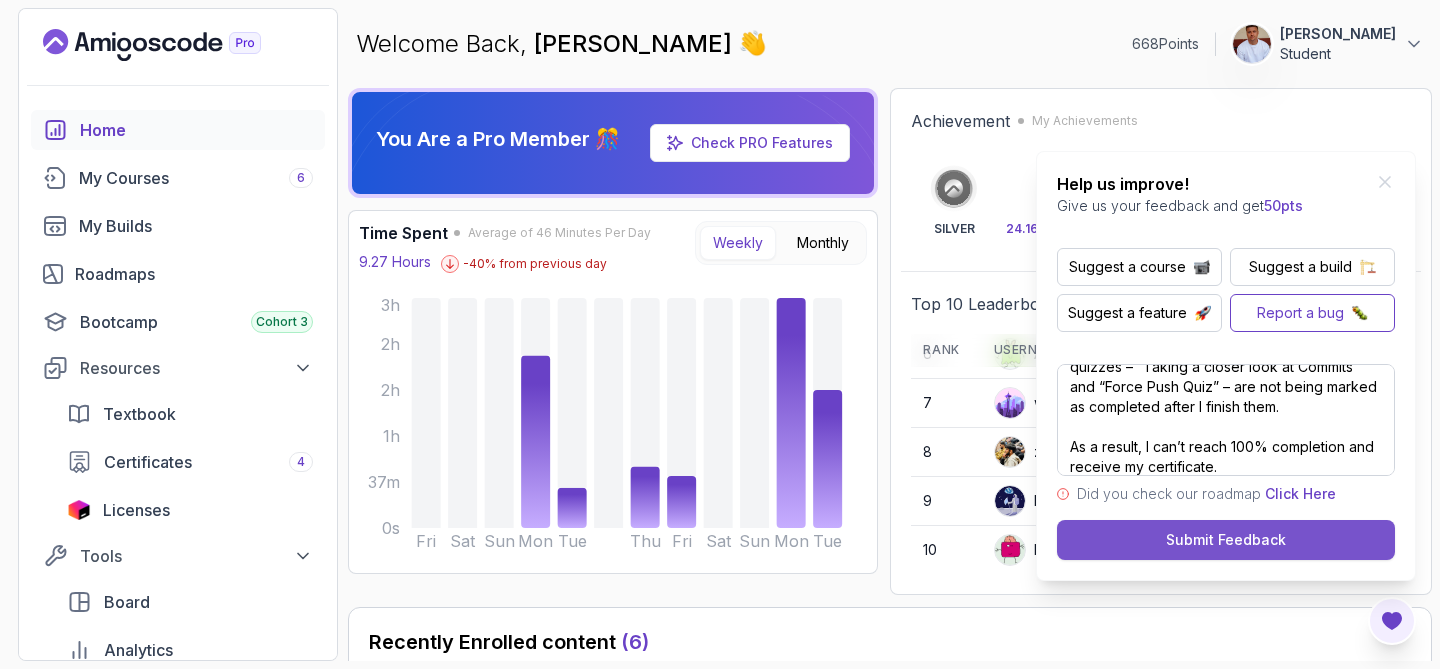 click on "Submit Feedback" at bounding box center (1226, 540) 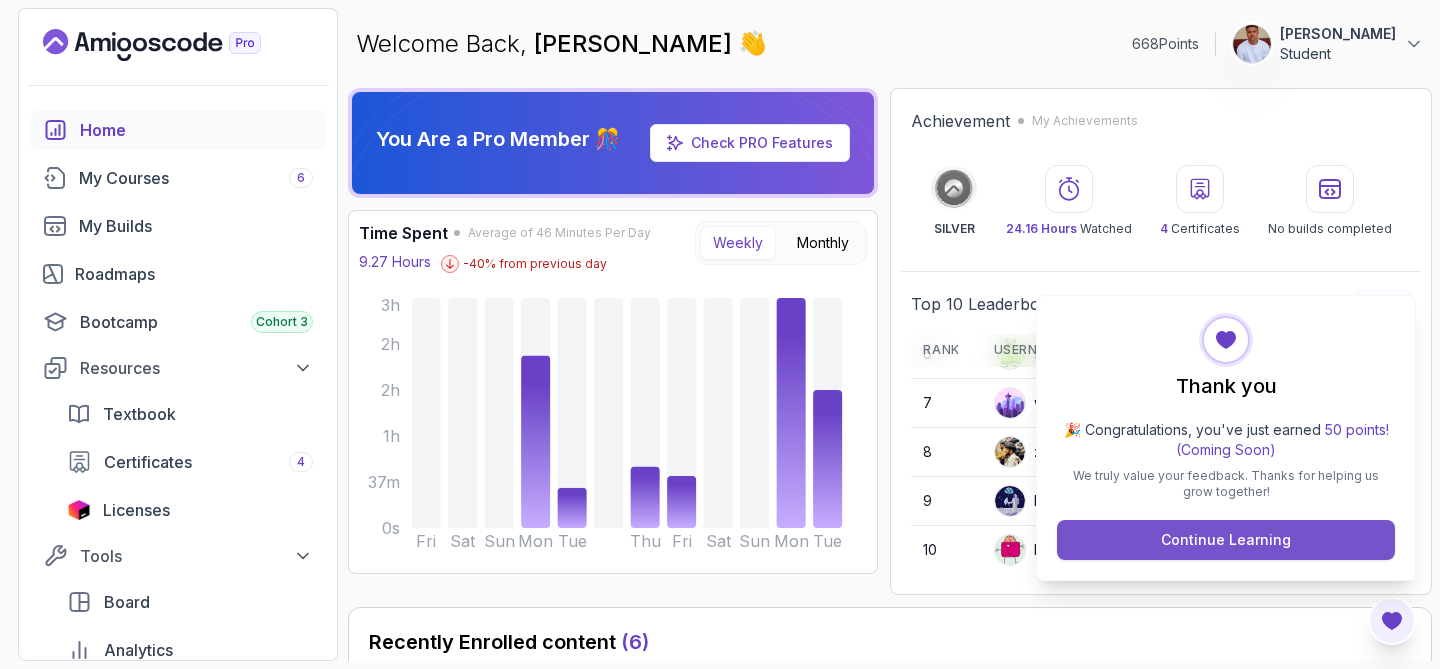 click on "Continue Learning" at bounding box center [1226, 540] 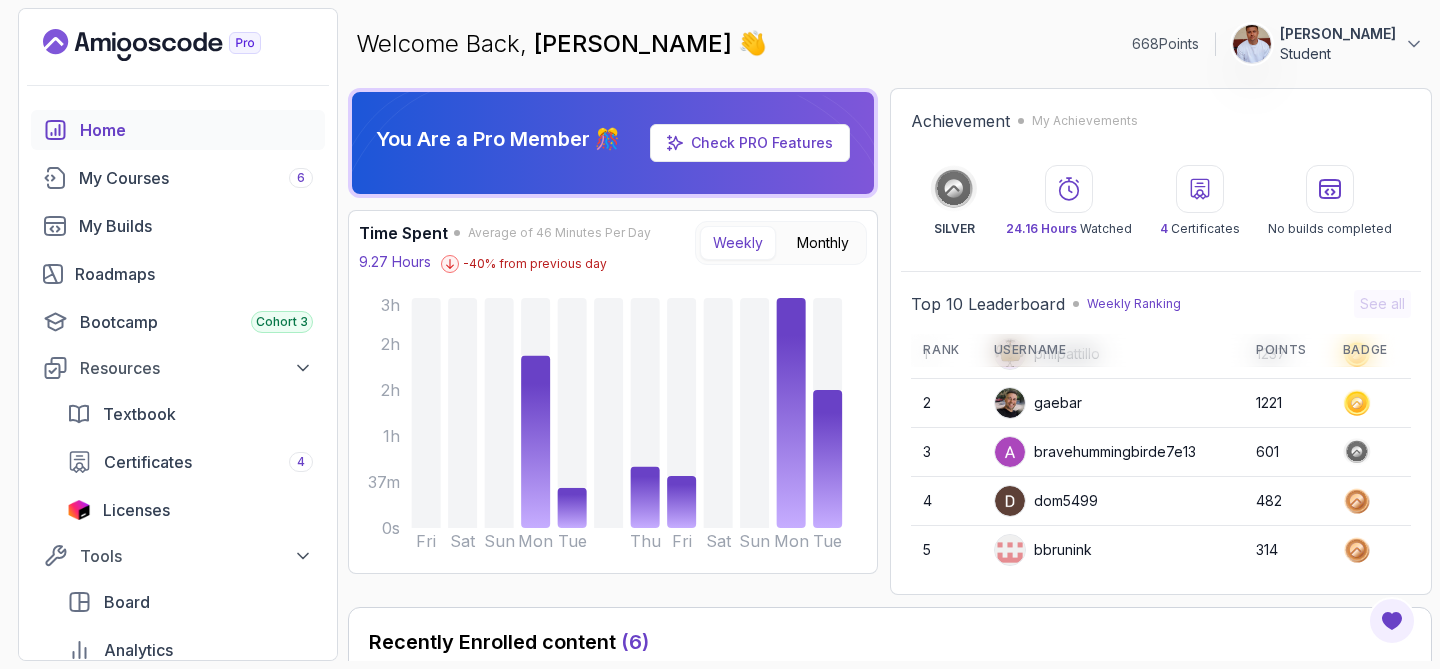 scroll, scrollTop: 0, scrollLeft: 0, axis: both 